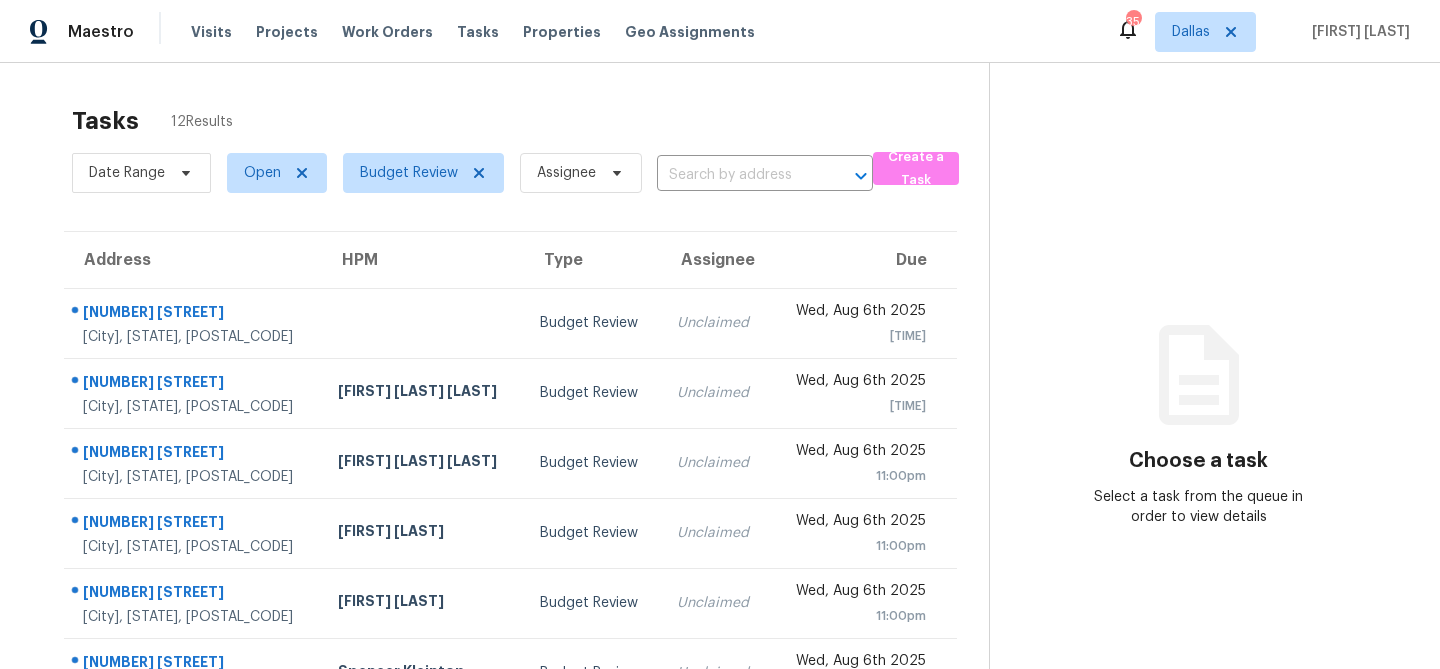 scroll, scrollTop: 0, scrollLeft: 0, axis: both 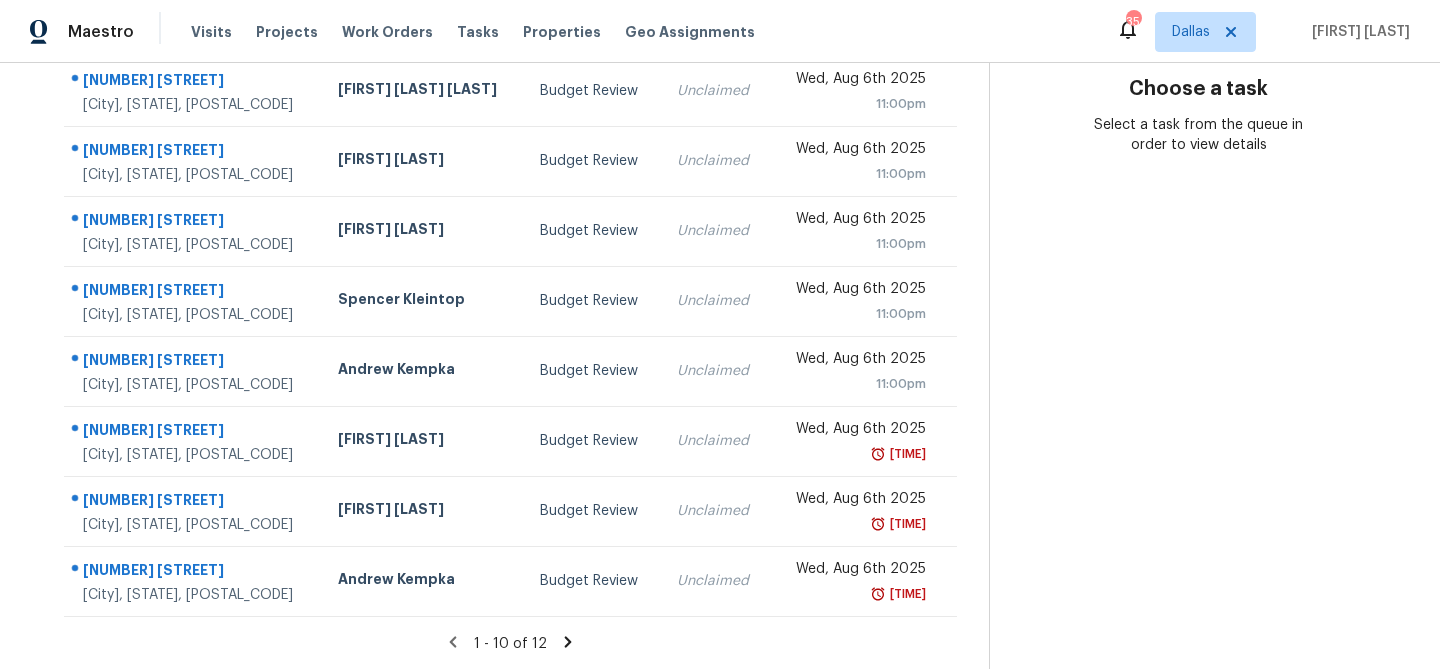 click 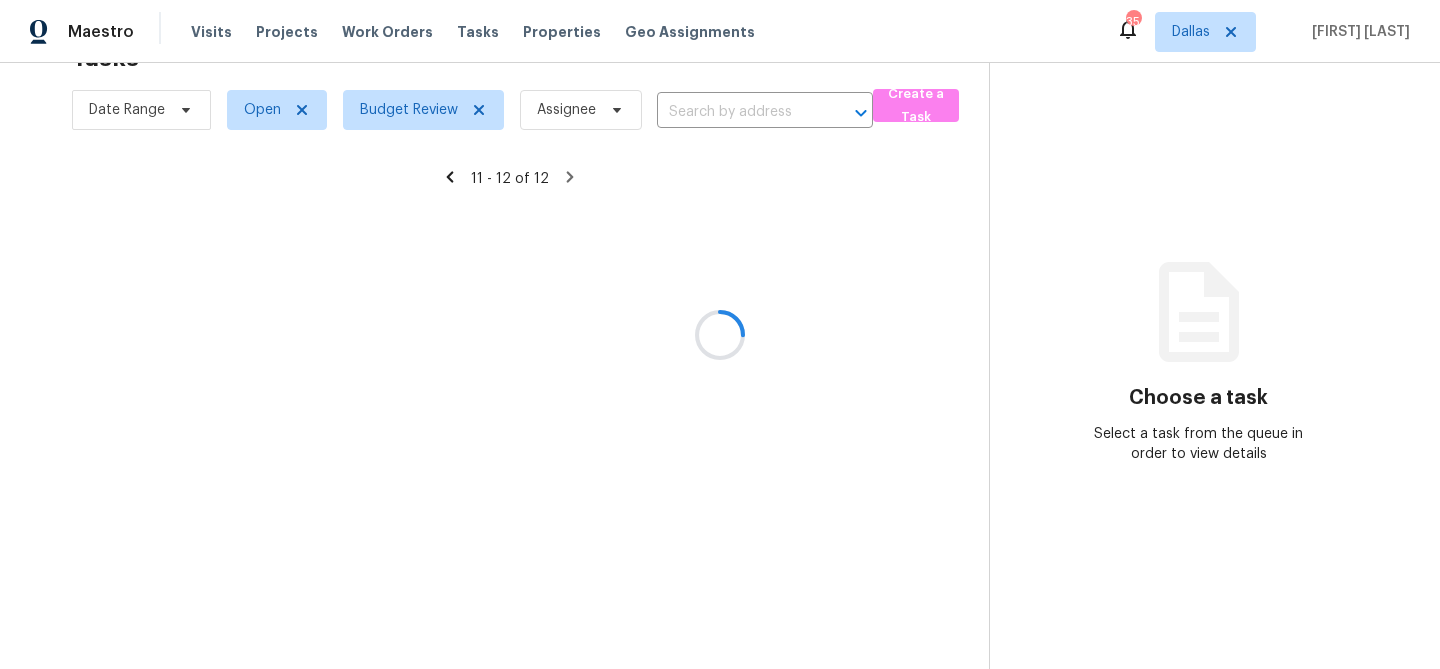 scroll, scrollTop: 63, scrollLeft: 0, axis: vertical 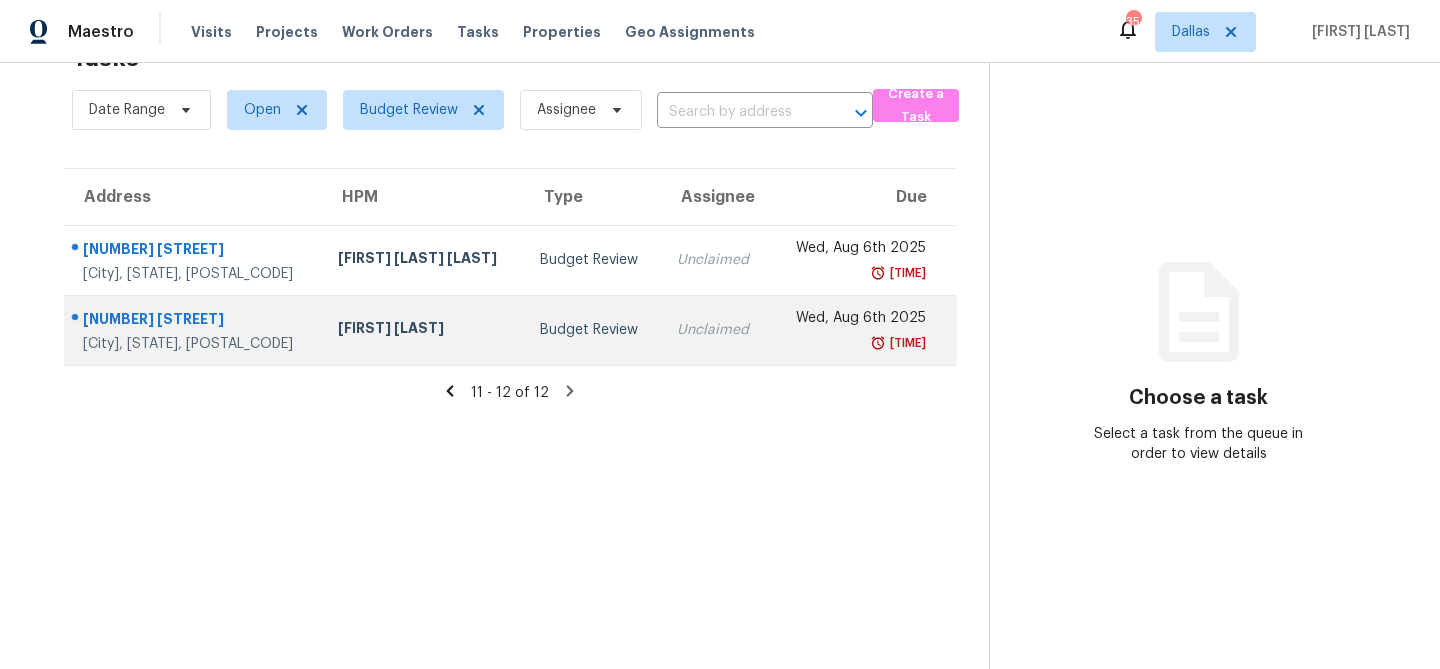 click on "[FIRST] [LAST]" at bounding box center [422, 330] 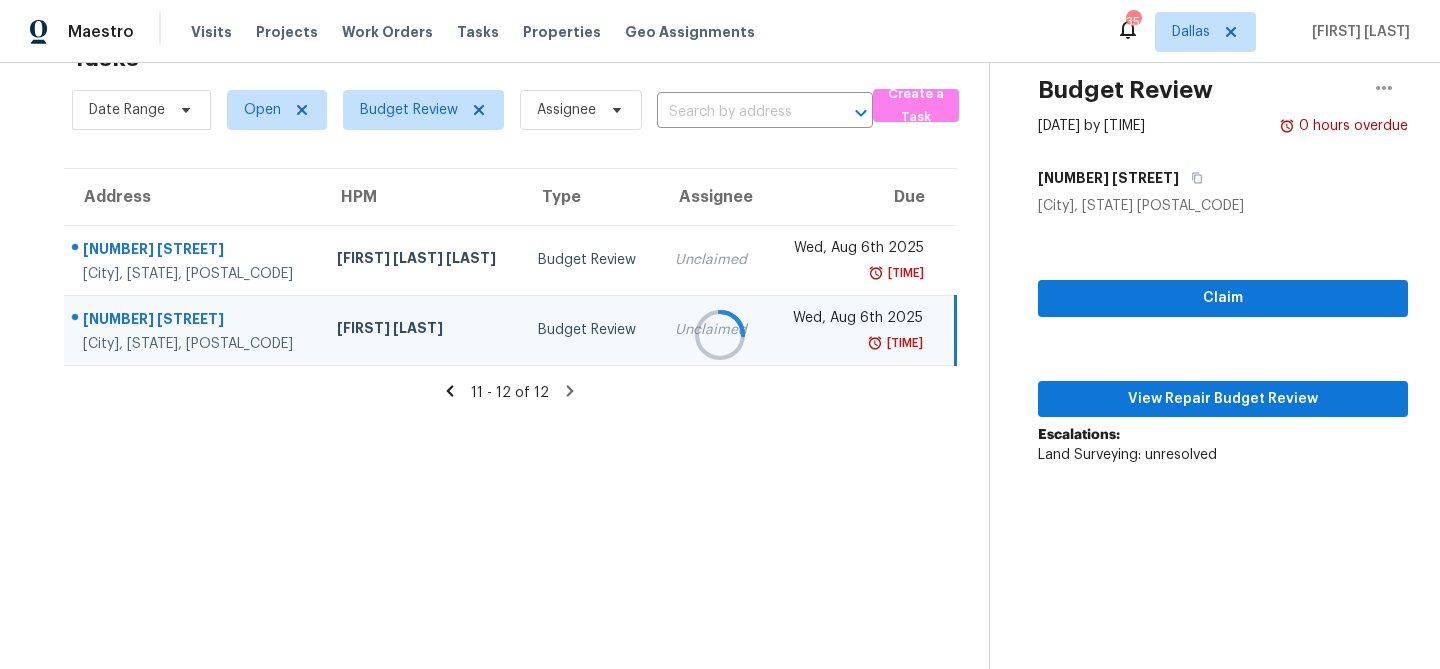 scroll, scrollTop: 75, scrollLeft: 0, axis: vertical 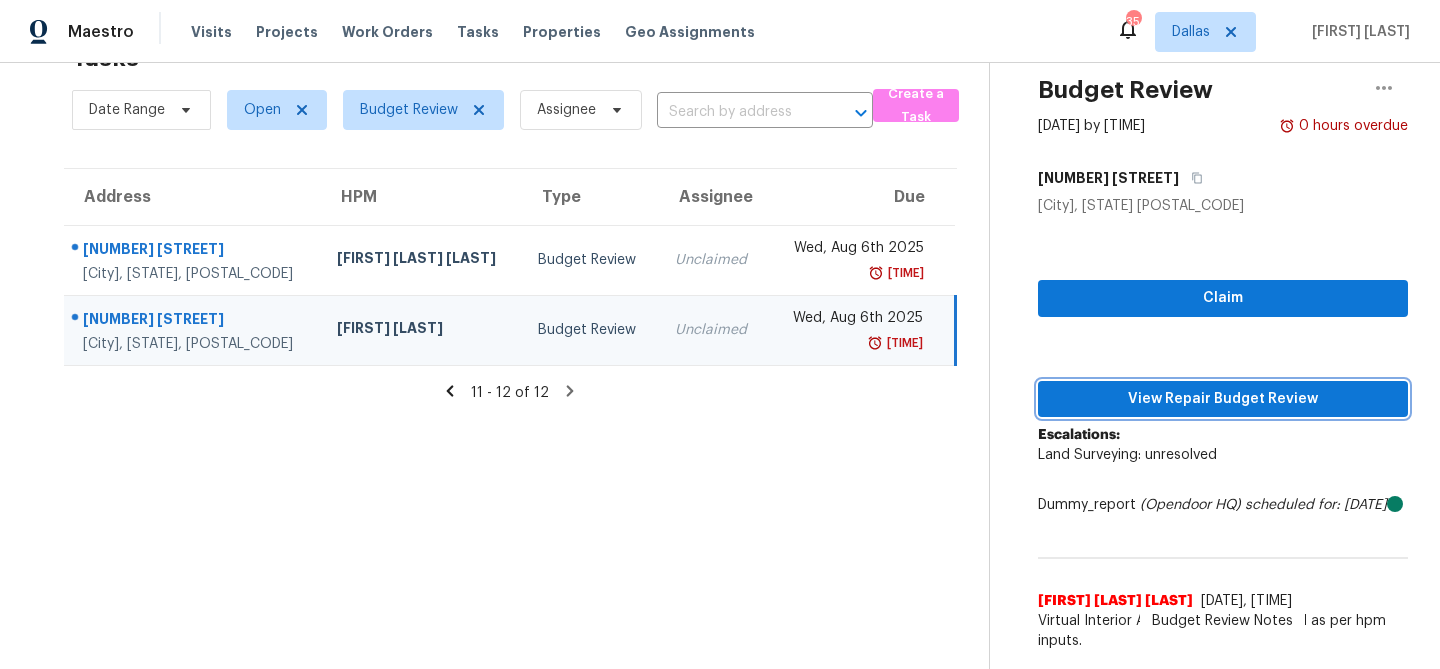 click on "View Repair Budget Review" at bounding box center (1223, 399) 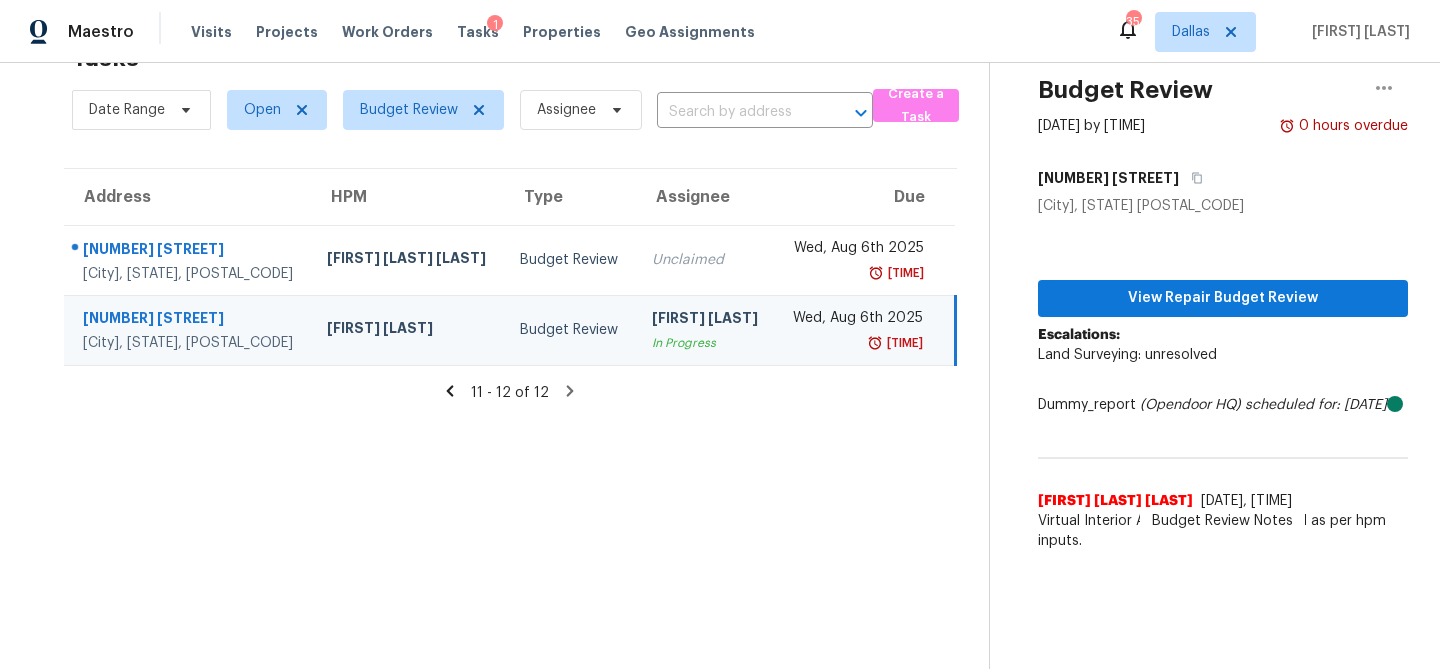 scroll, scrollTop: 63, scrollLeft: 0, axis: vertical 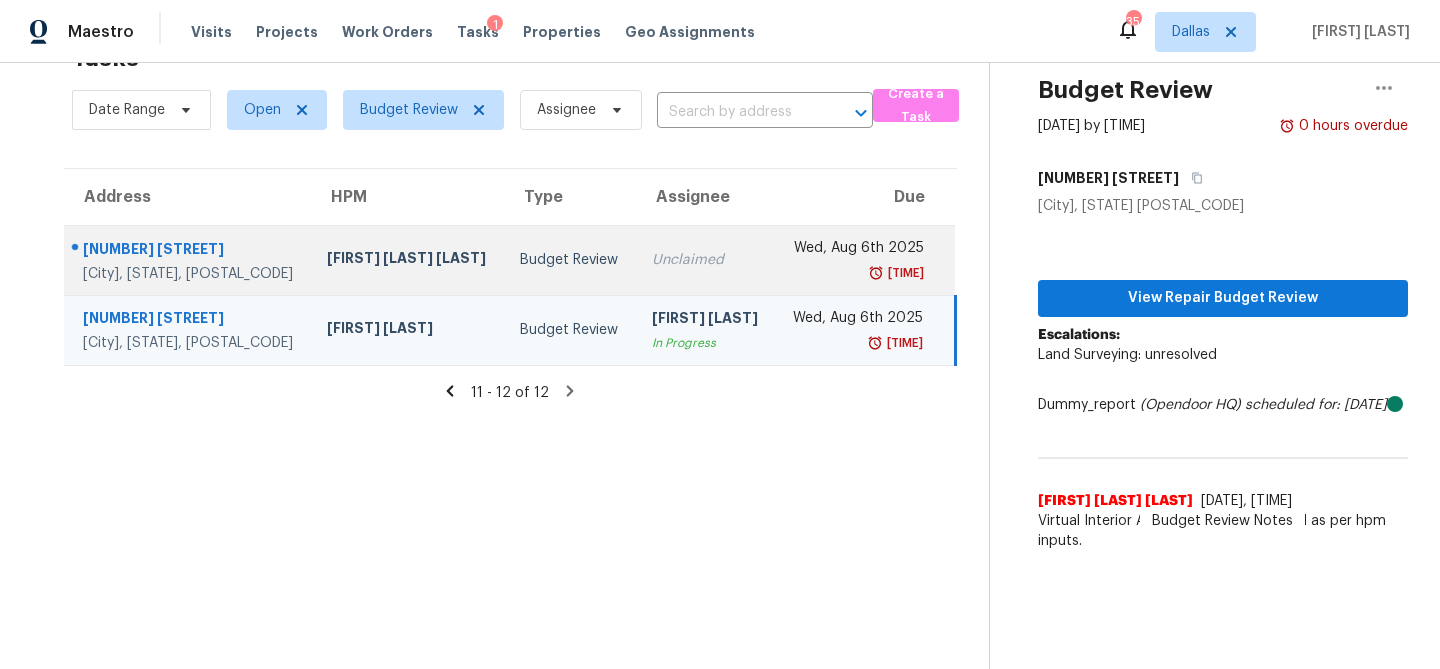 click on "Unclaimed" at bounding box center [705, 260] 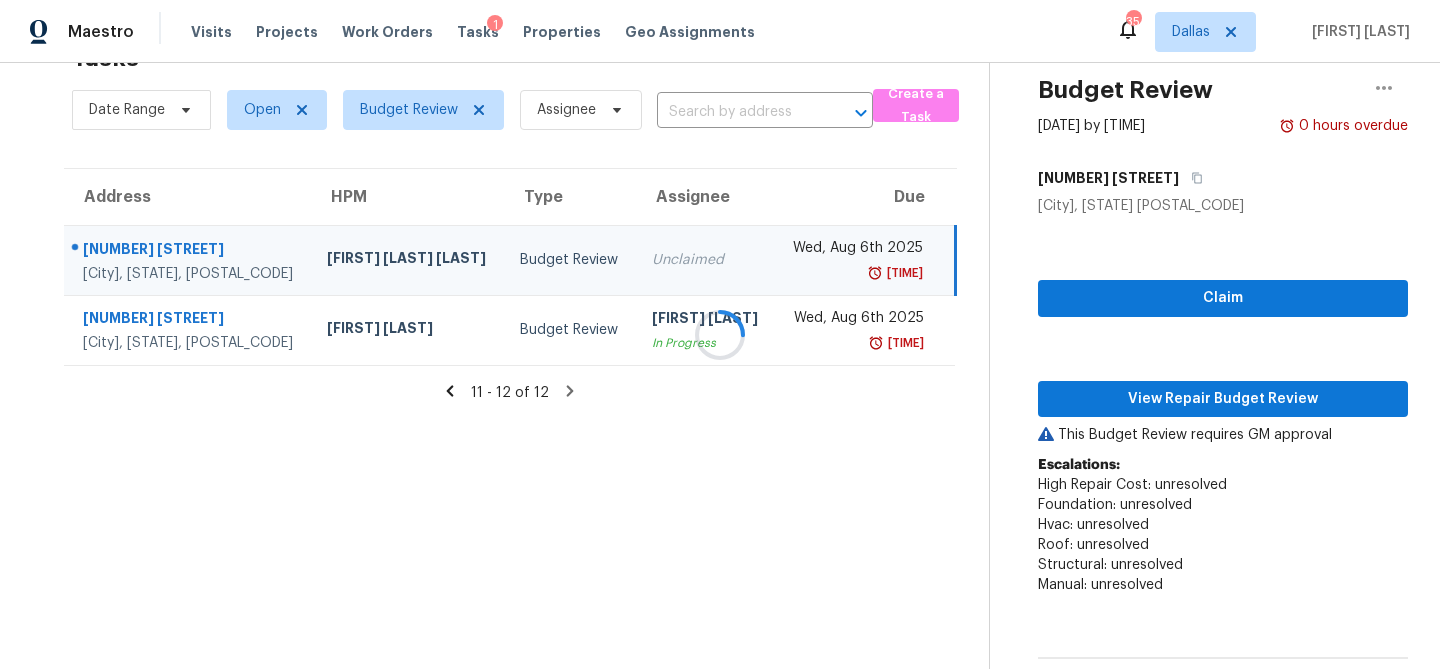 scroll, scrollTop: 75, scrollLeft: 0, axis: vertical 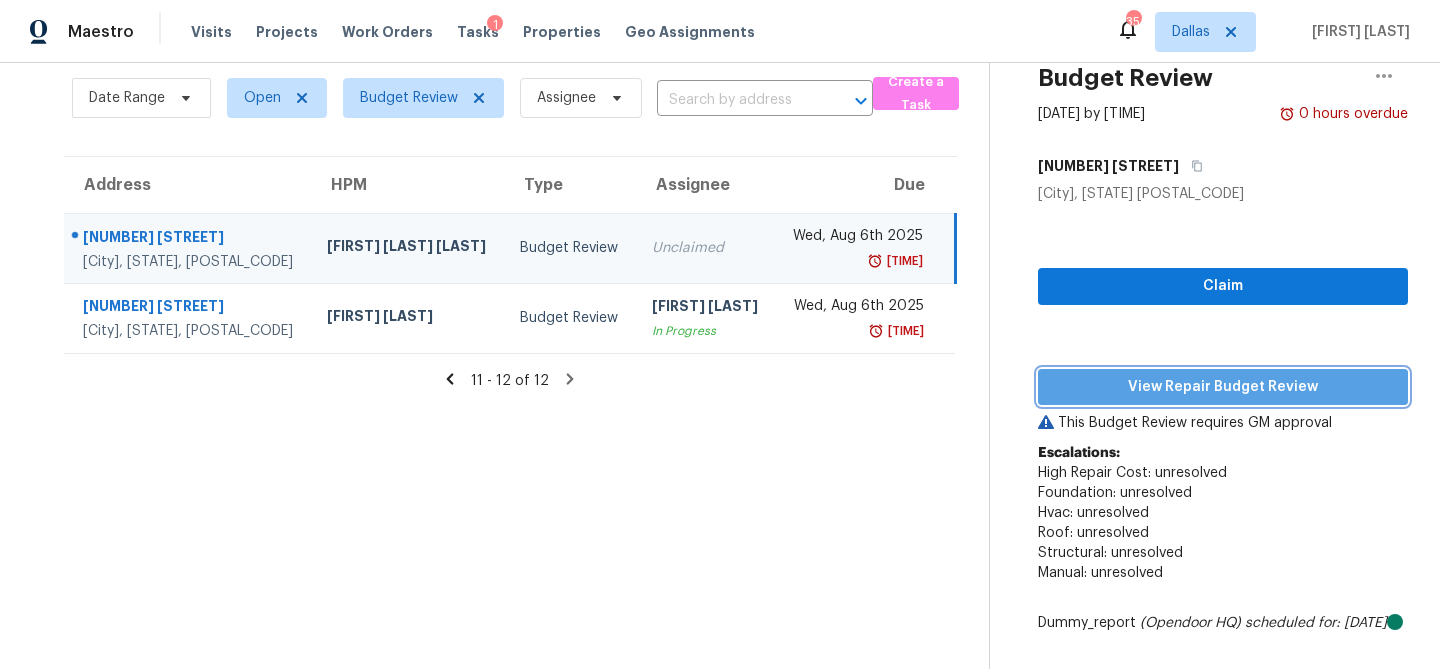 click on "View Repair Budget Review" at bounding box center [1223, 387] 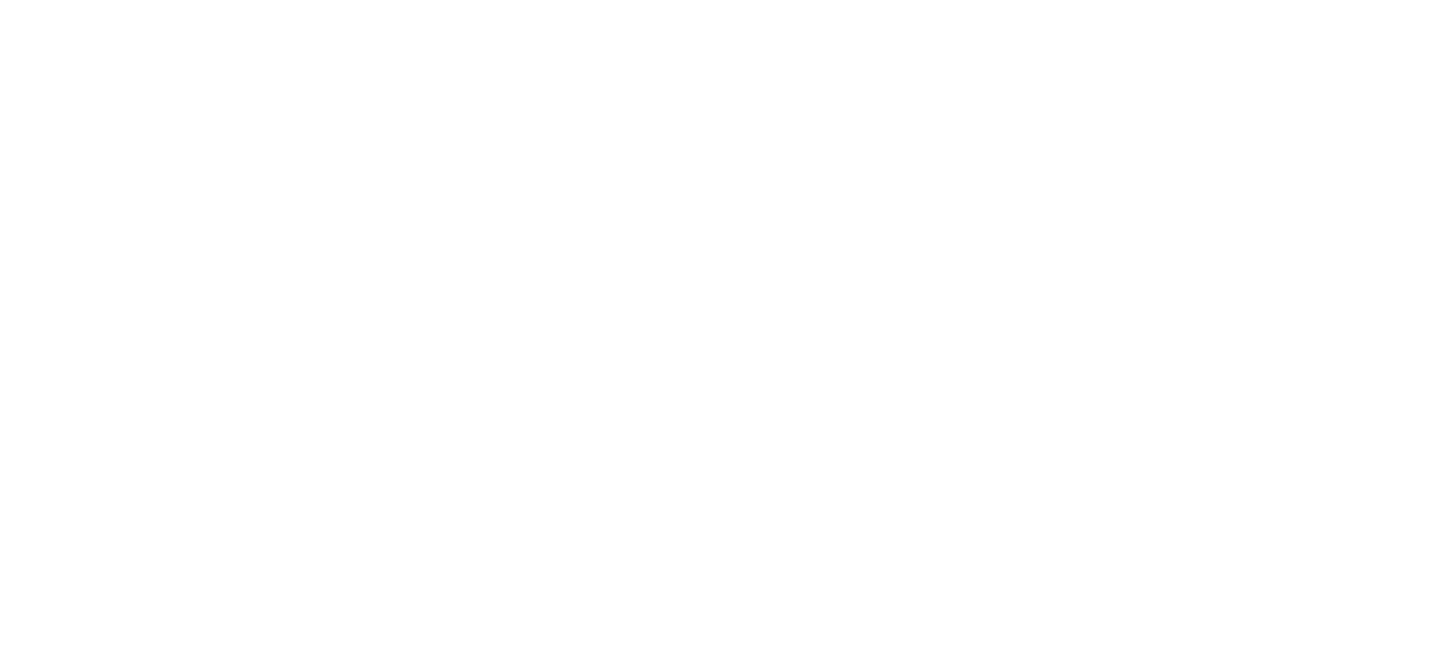 scroll, scrollTop: 0, scrollLeft: 0, axis: both 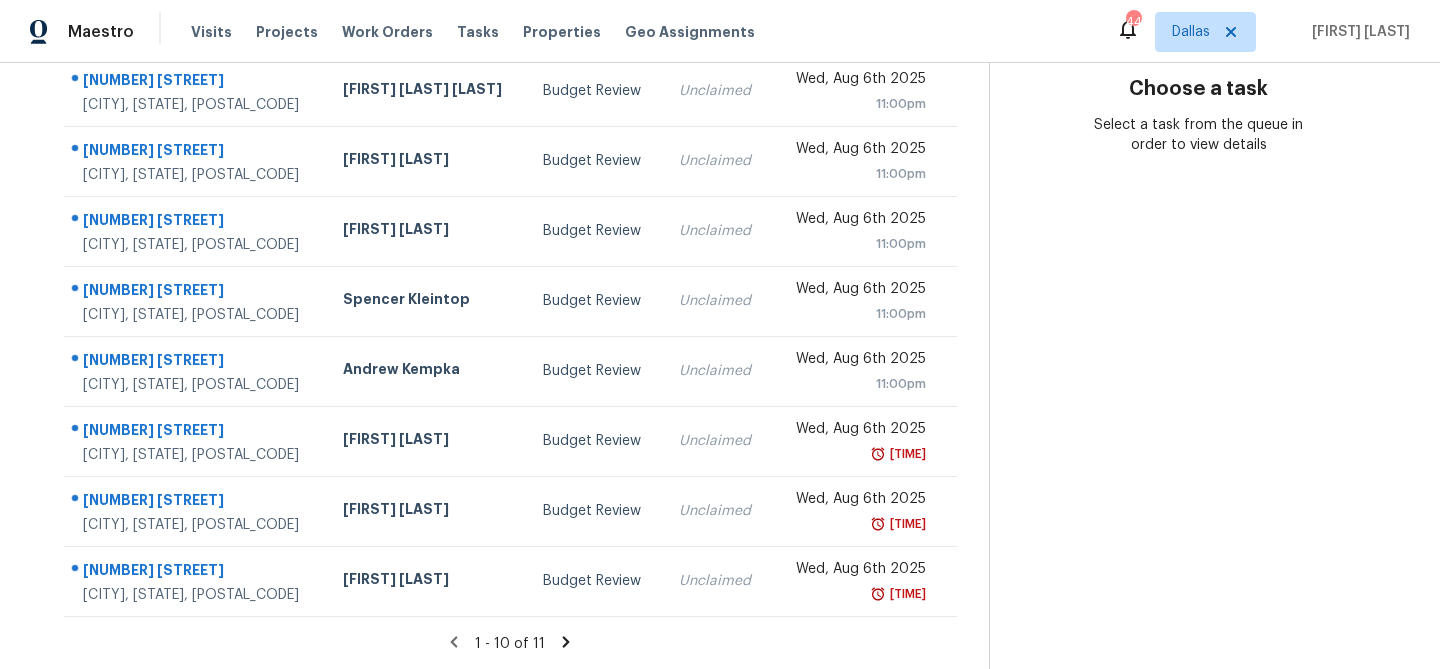 click 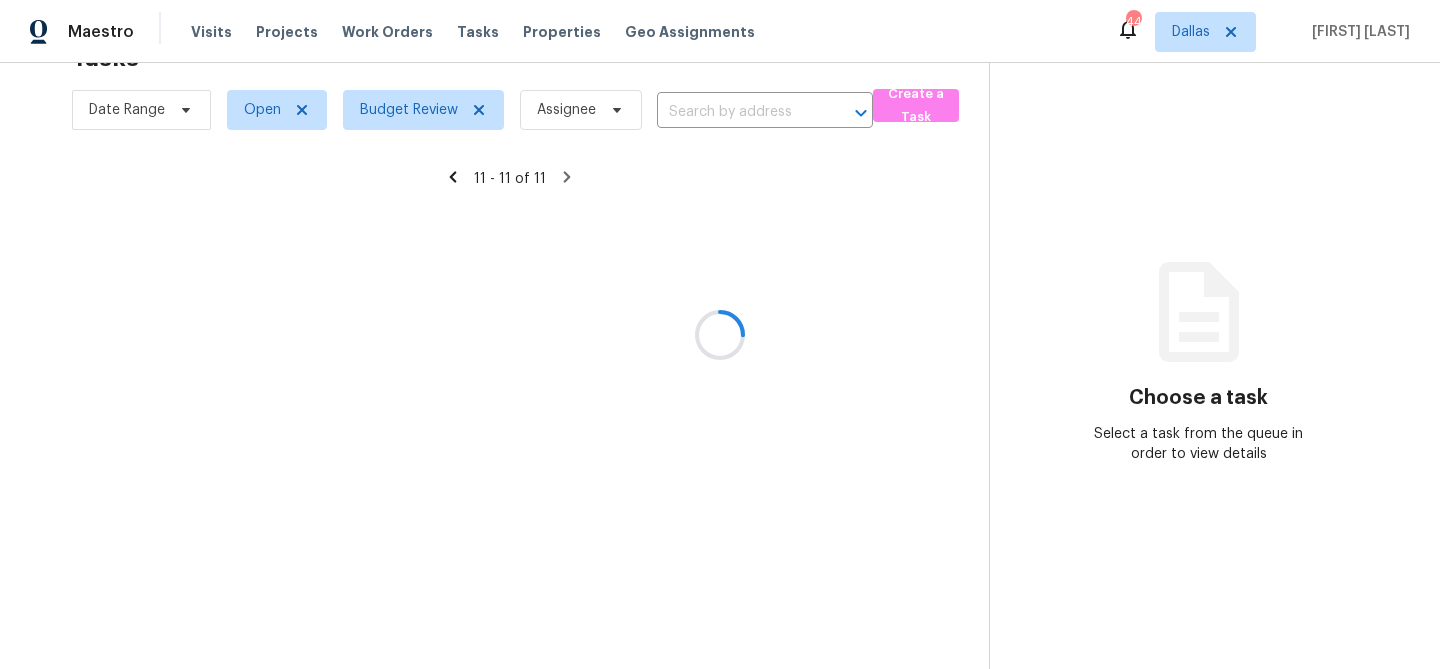 scroll, scrollTop: 63, scrollLeft: 0, axis: vertical 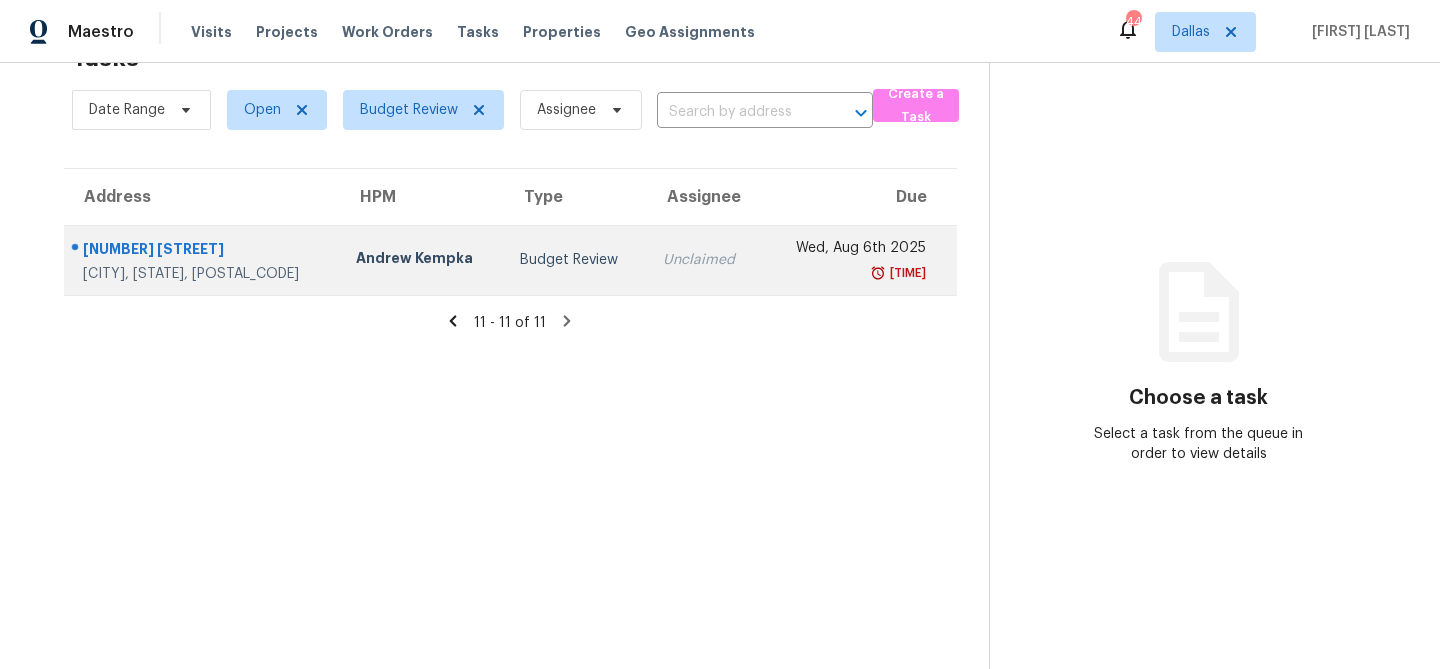 click on "Budget Review" at bounding box center [575, 260] 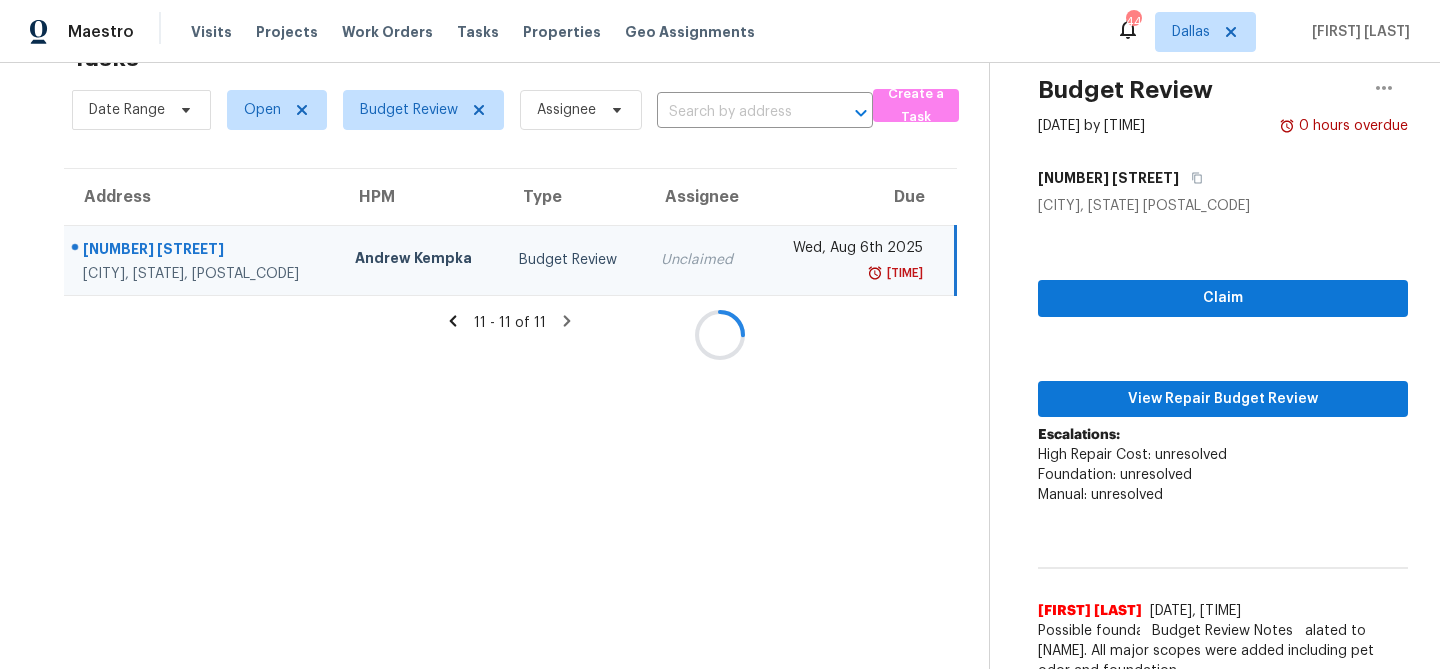 scroll, scrollTop: 135, scrollLeft: 0, axis: vertical 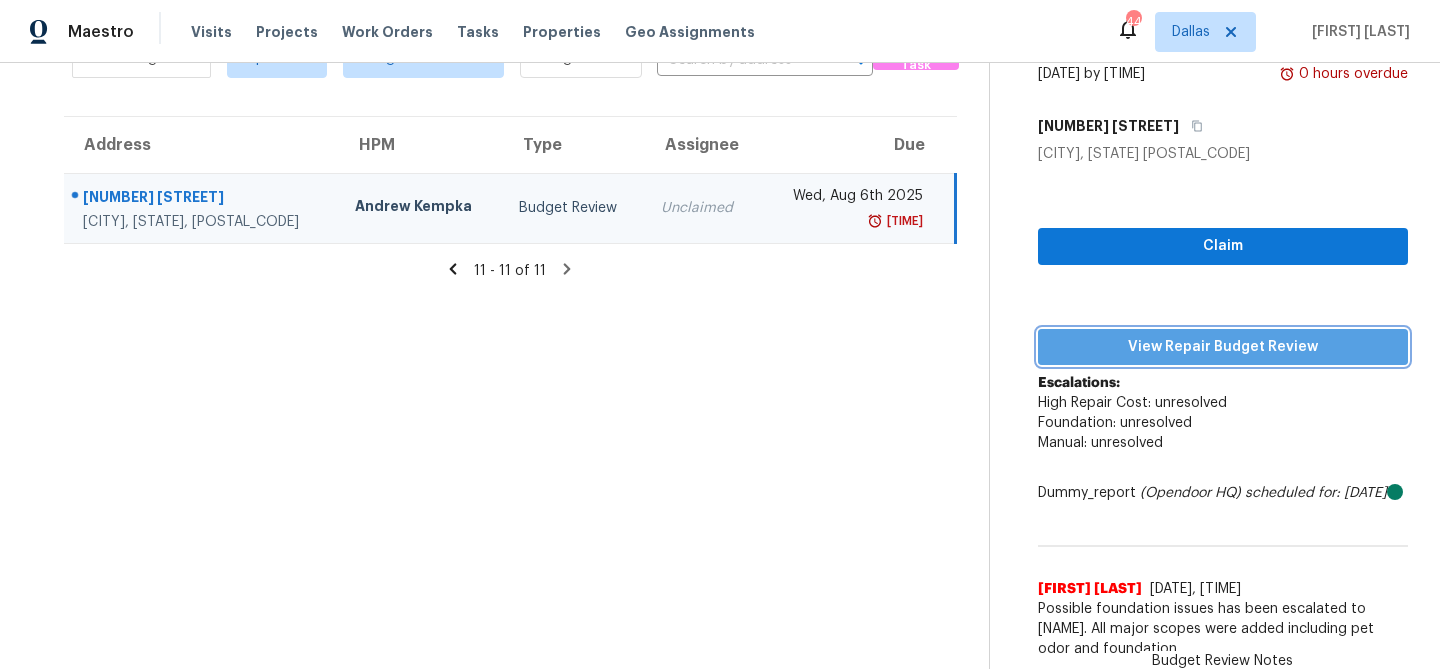 click on "View Repair Budget Review" at bounding box center (1223, 347) 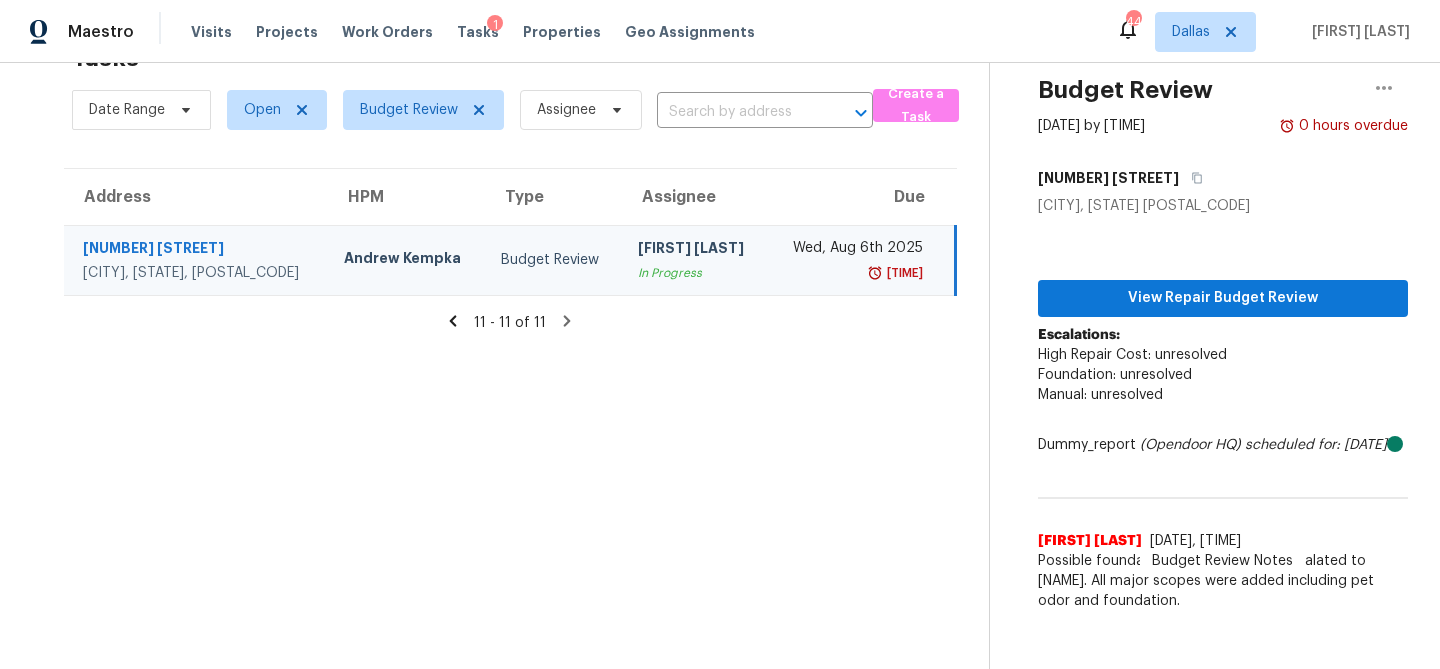 scroll, scrollTop: 63, scrollLeft: 0, axis: vertical 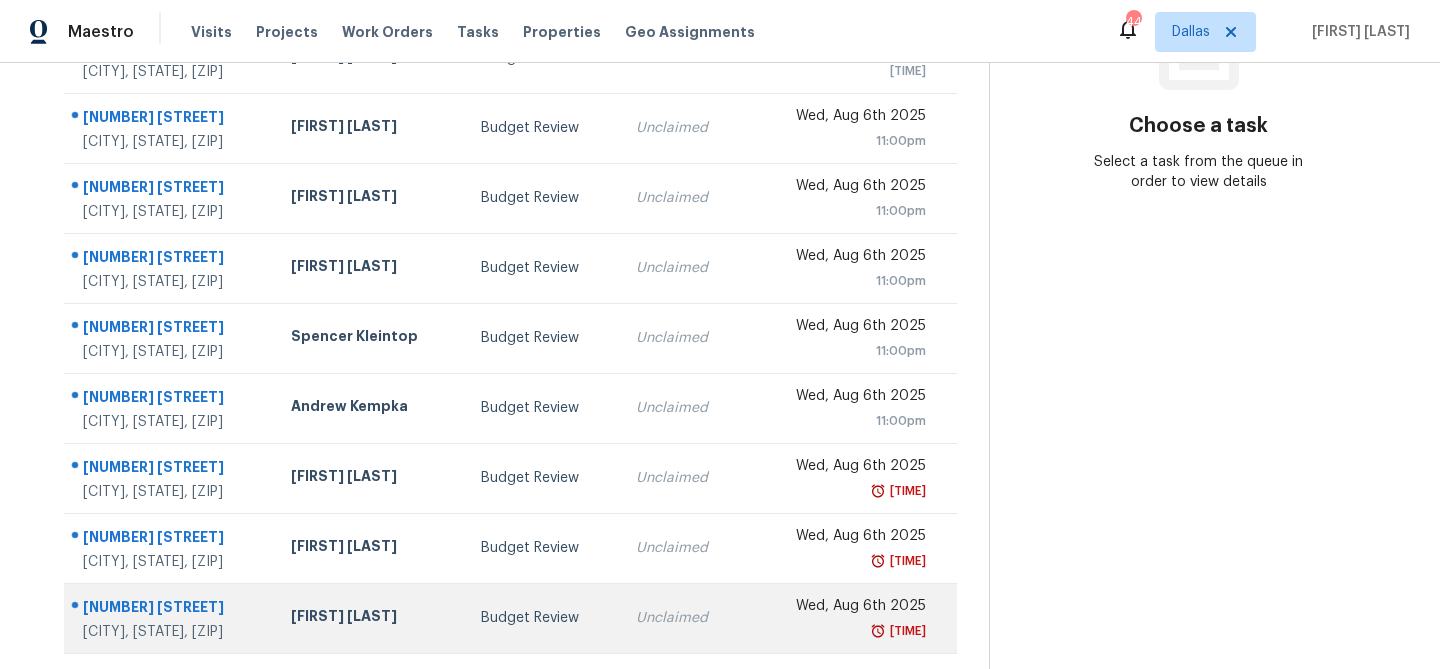 click on "[FIRST] [LAST]" at bounding box center (370, 618) 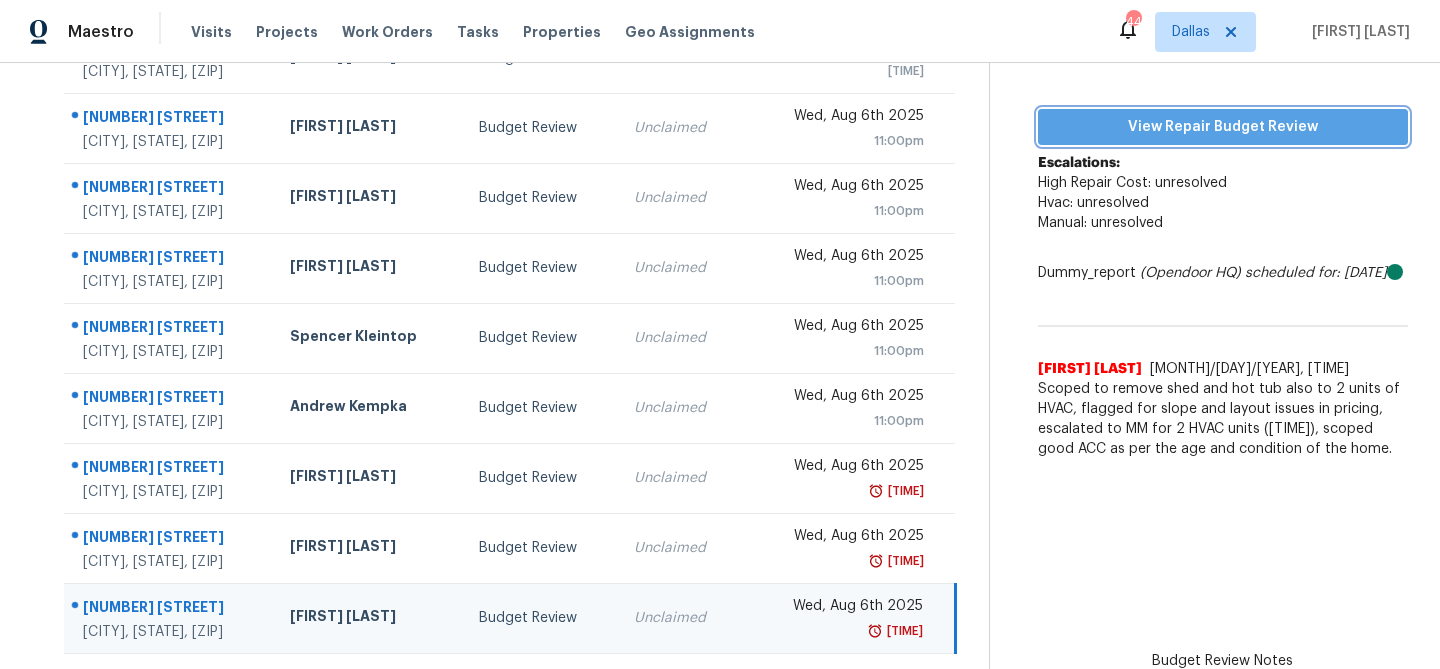 click on "View Repair Budget Review" at bounding box center (1223, 127) 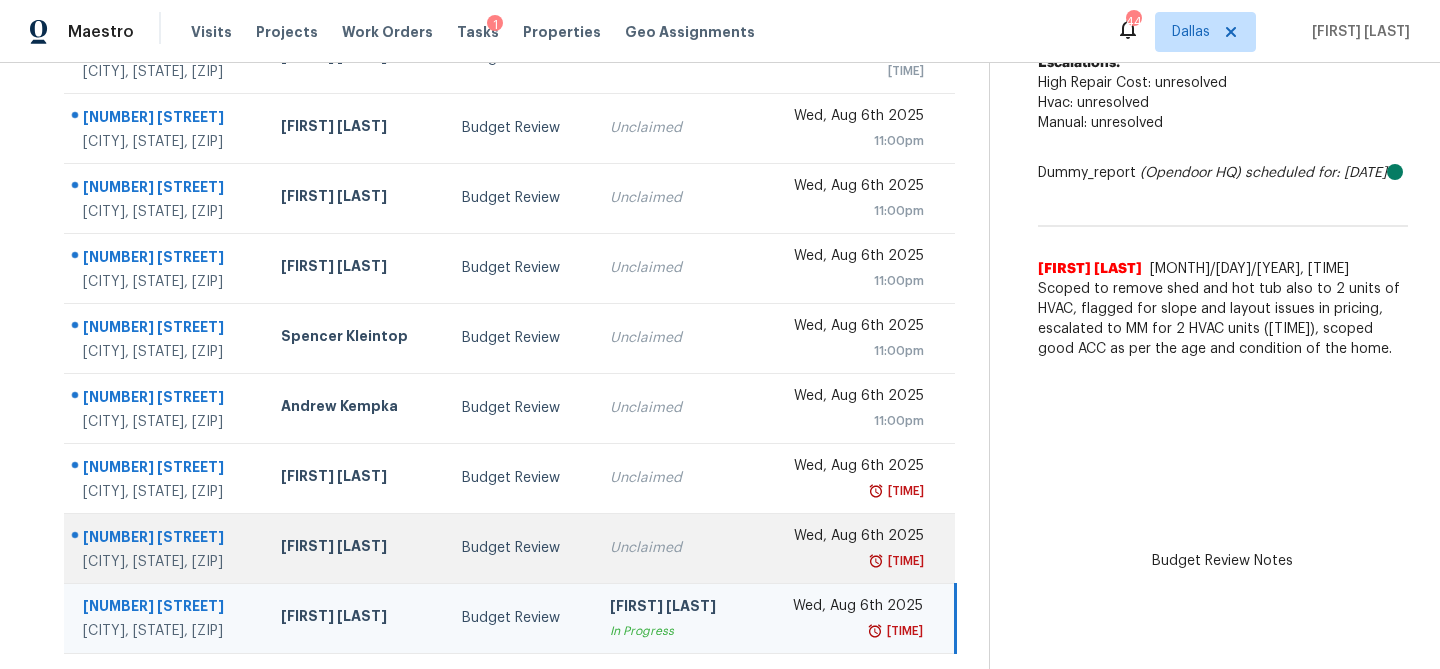 click on "Budget Review" at bounding box center [520, 548] 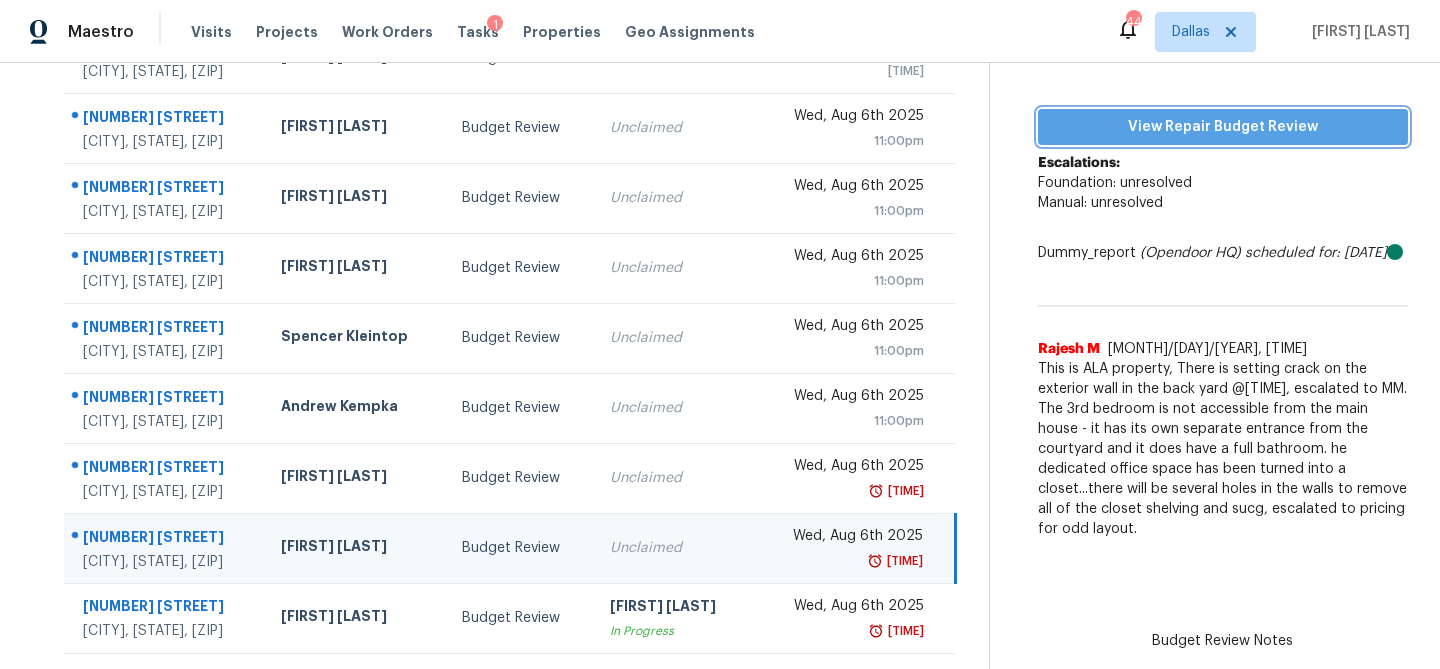 click on "View Repair Budget Review" at bounding box center [1223, 127] 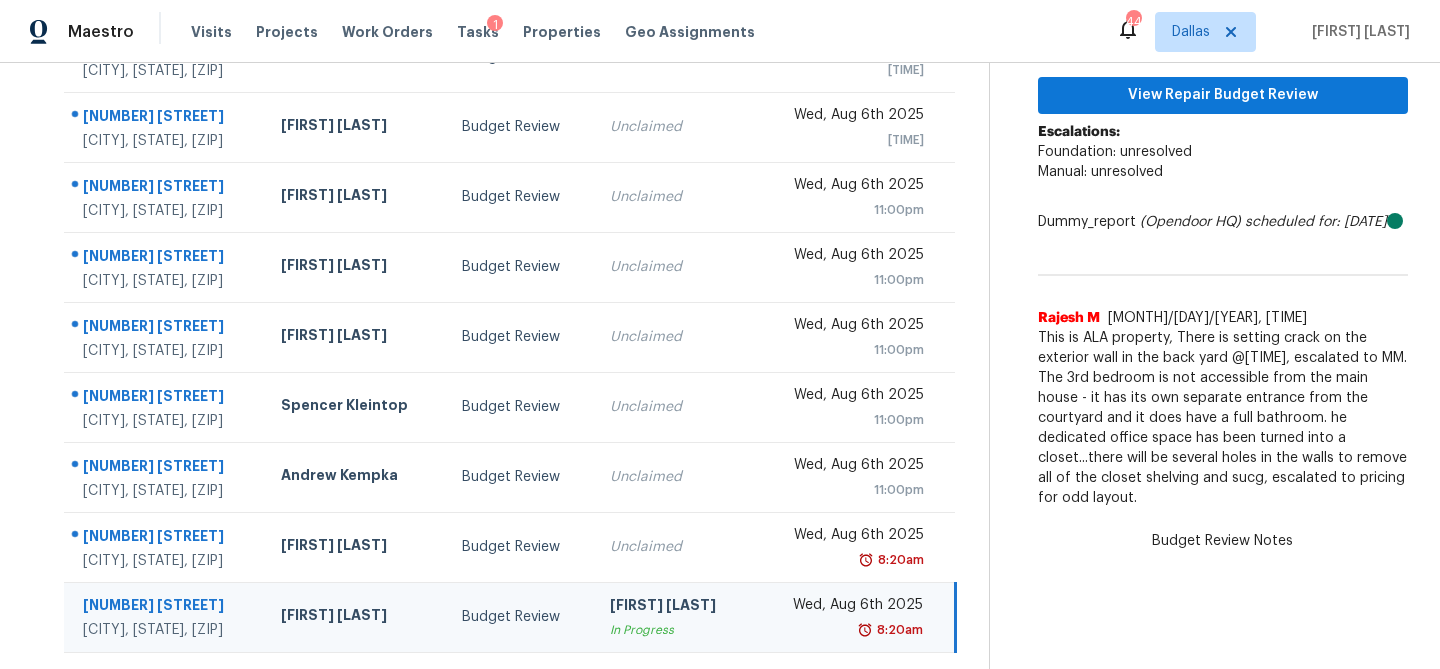 scroll, scrollTop: 265, scrollLeft: 0, axis: vertical 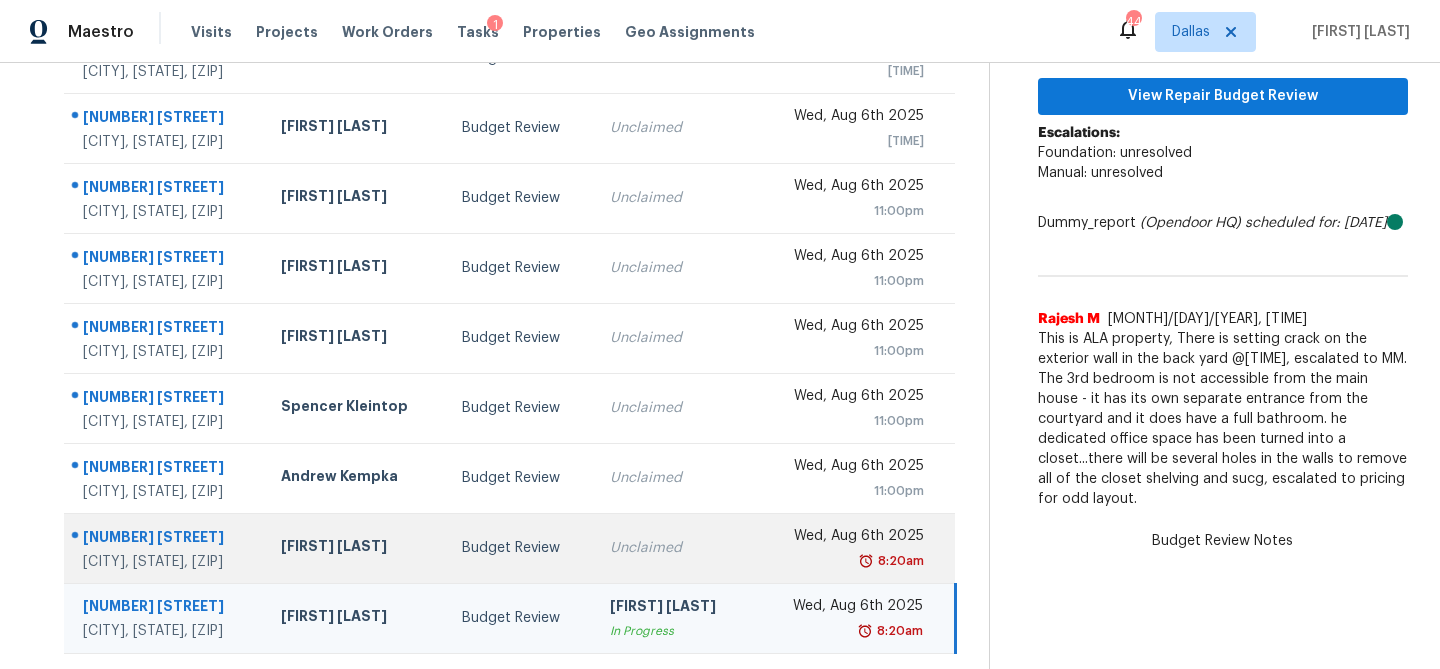 click on "Budget Review" at bounding box center (520, 548) 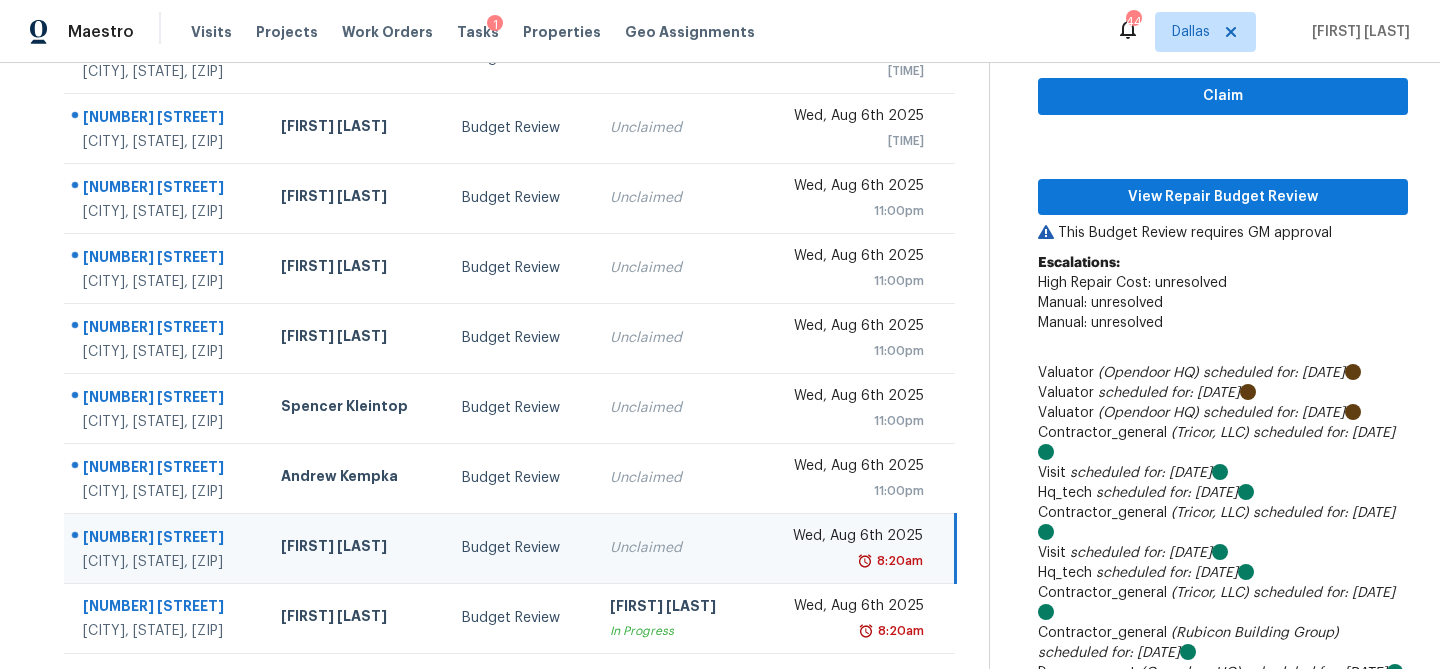 scroll, scrollTop: 335, scrollLeft: 0, axis: vertical 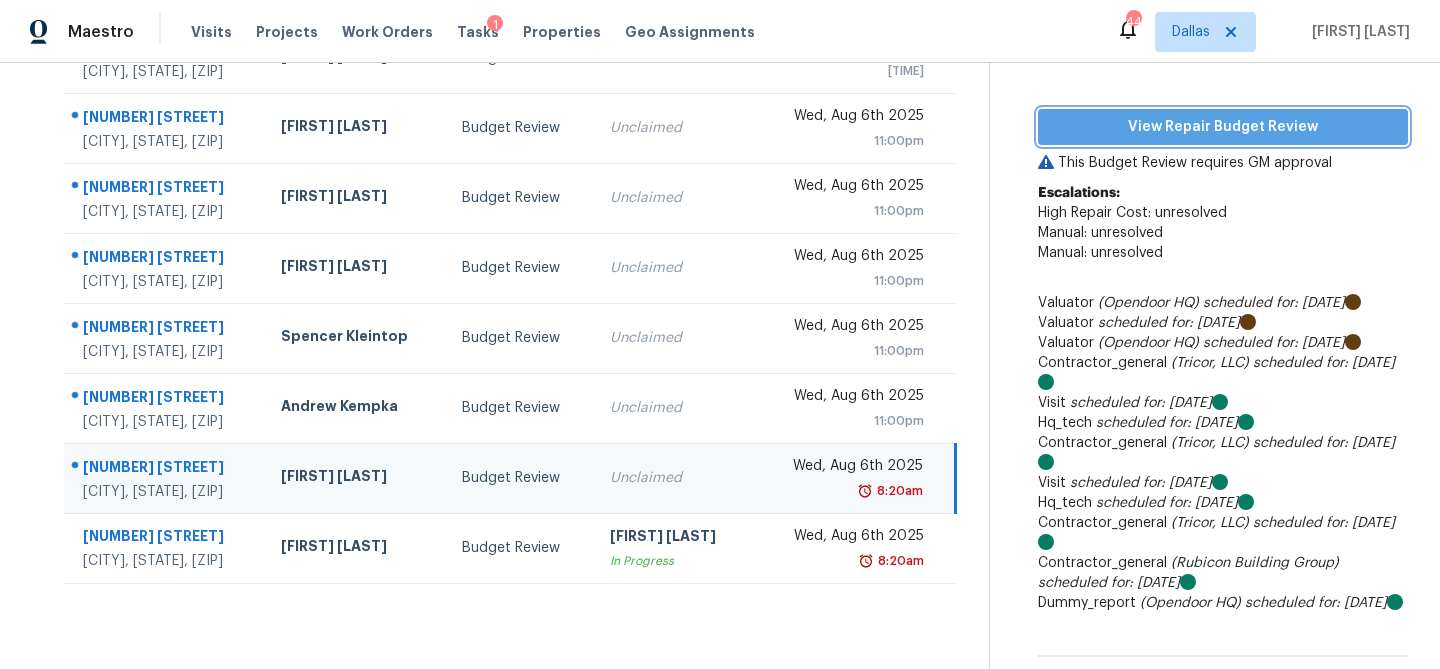 click on "View Repair Budget Review" at bounding box center [1223, 127] 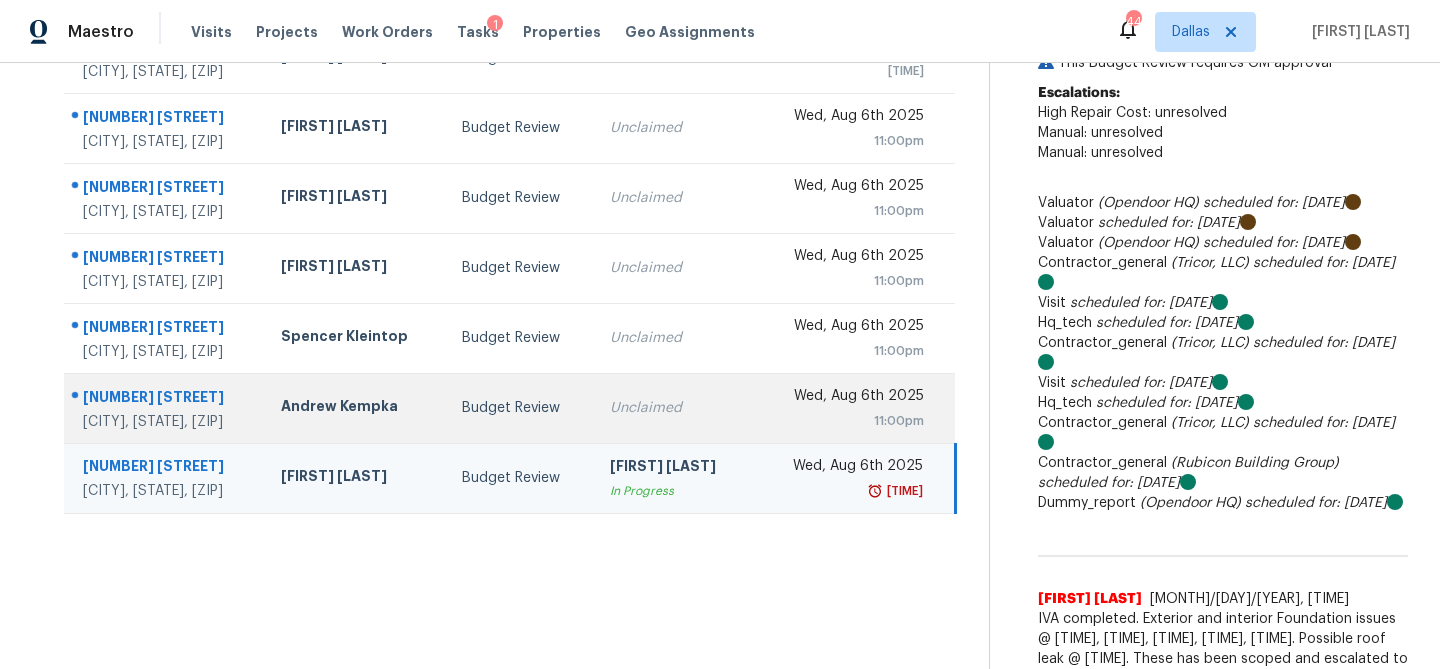 click on "Unclaimed" at bounding box center (672, 408) 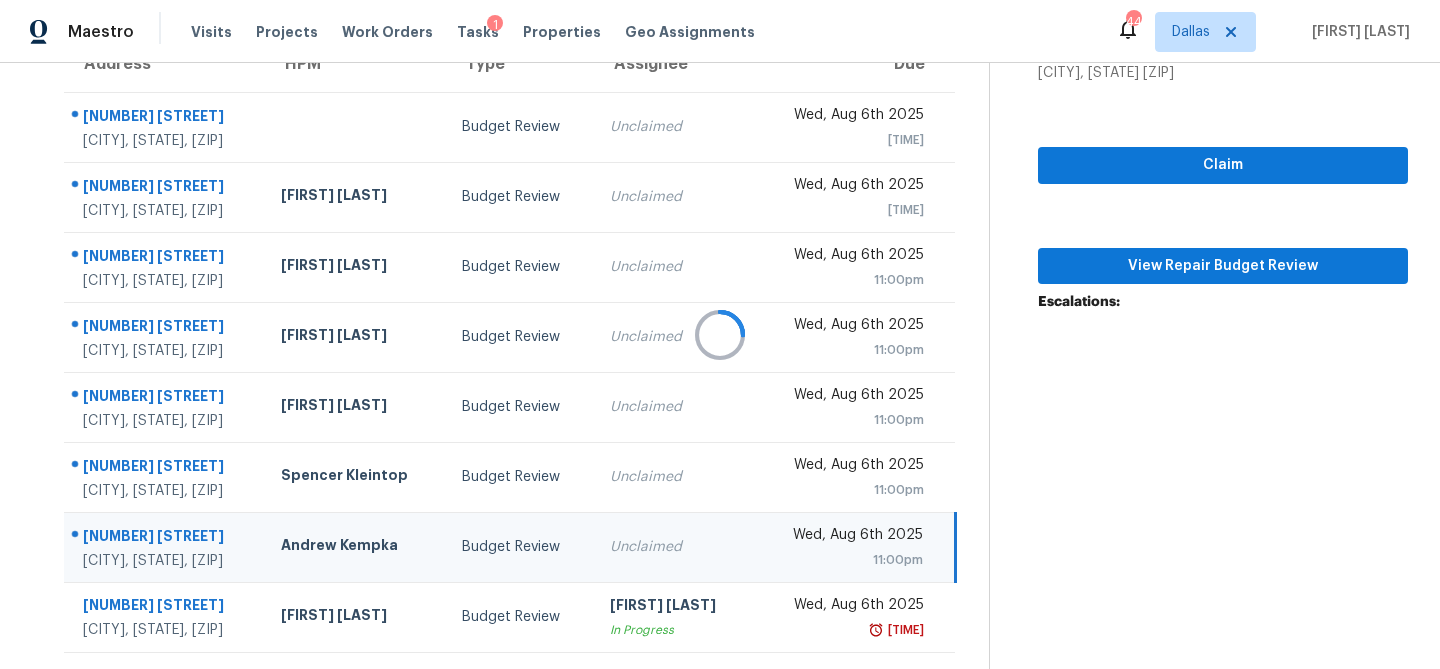 scroll, scrollTop: 195, scrollLeft: 0, axis: vertical 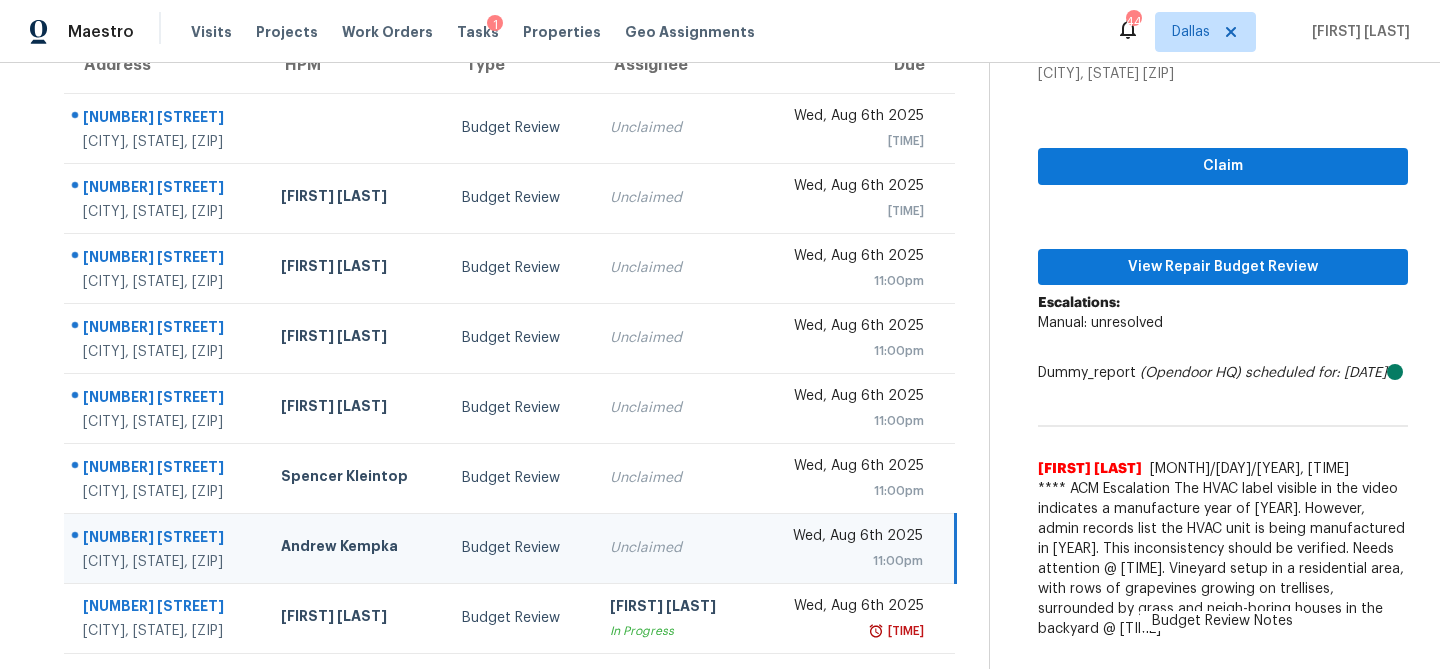 click on "Unclaimed" at bounding box center (672, 548) 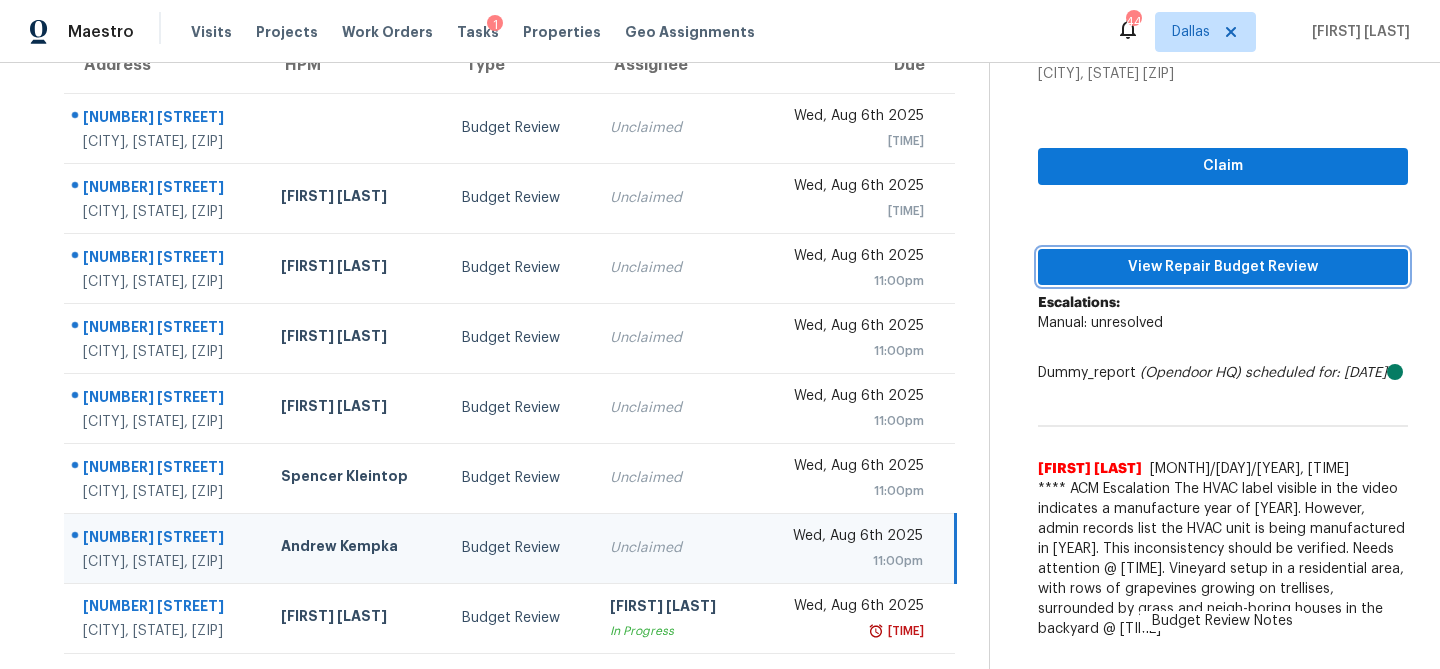 click on "View Repair Budget Review" at bounding box center (1223, 267) 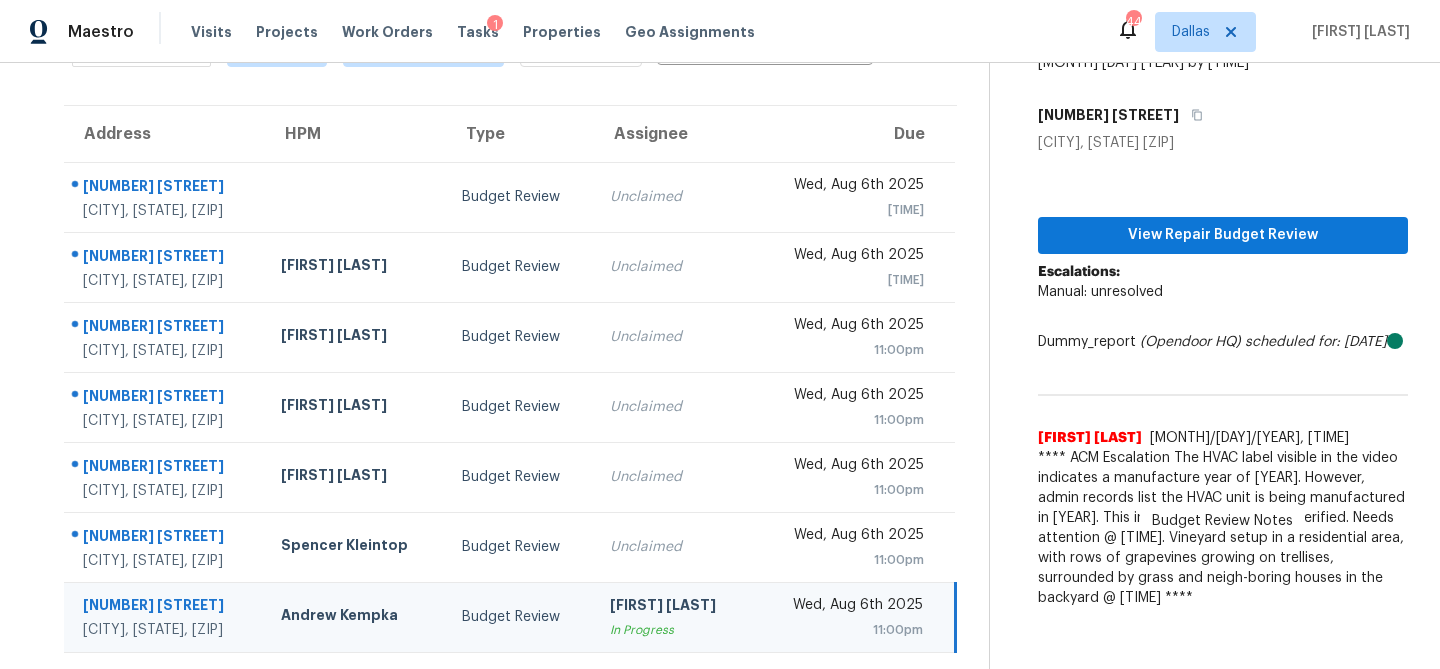scroll, scrollTop: 125, scrollLeft: 0, axis: vertical 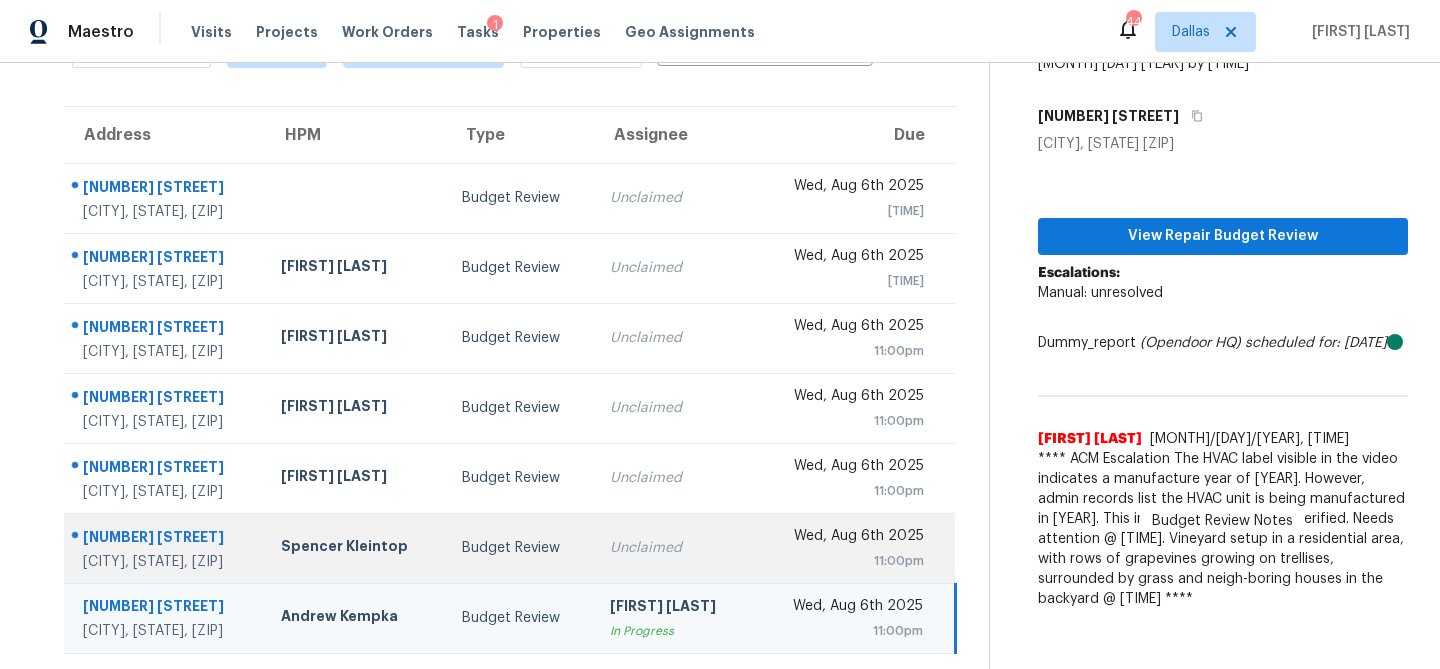click on "Budget Review" at bounding box center (520, 548) 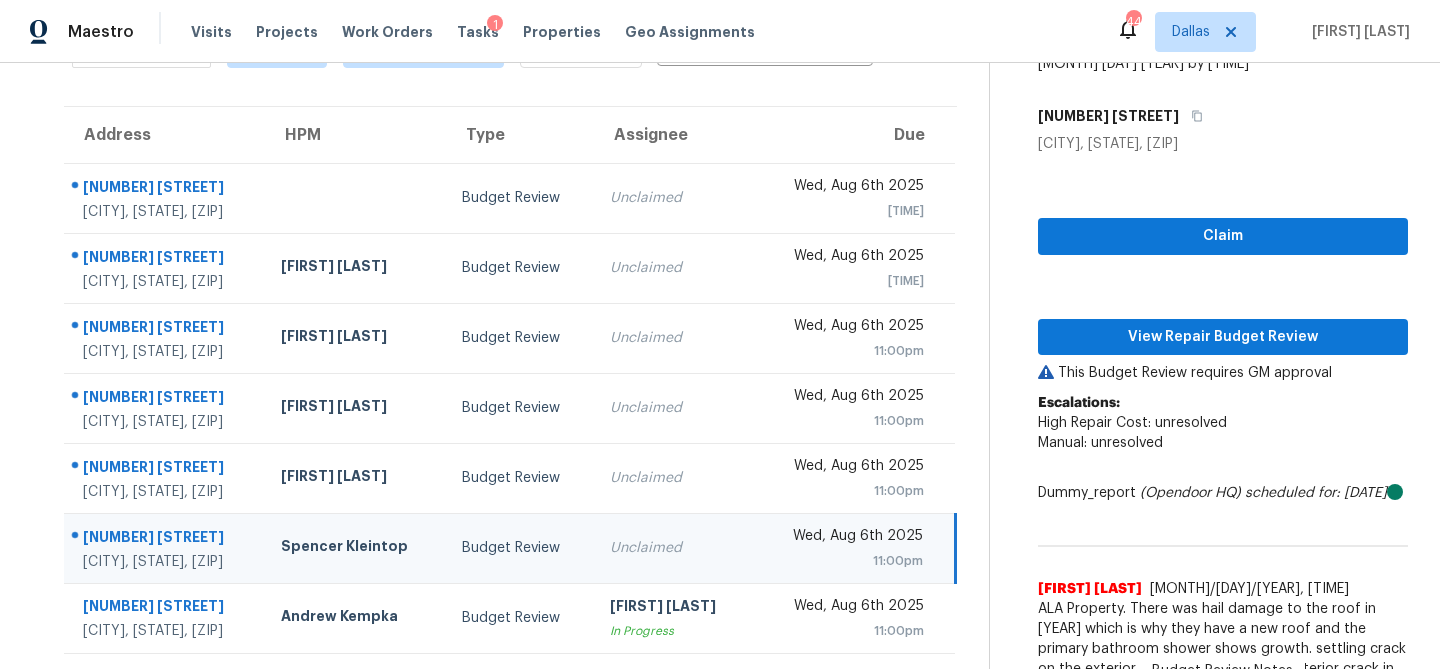 scroll, scrollTop: 195, scrollLeft: 0, axis: vertical 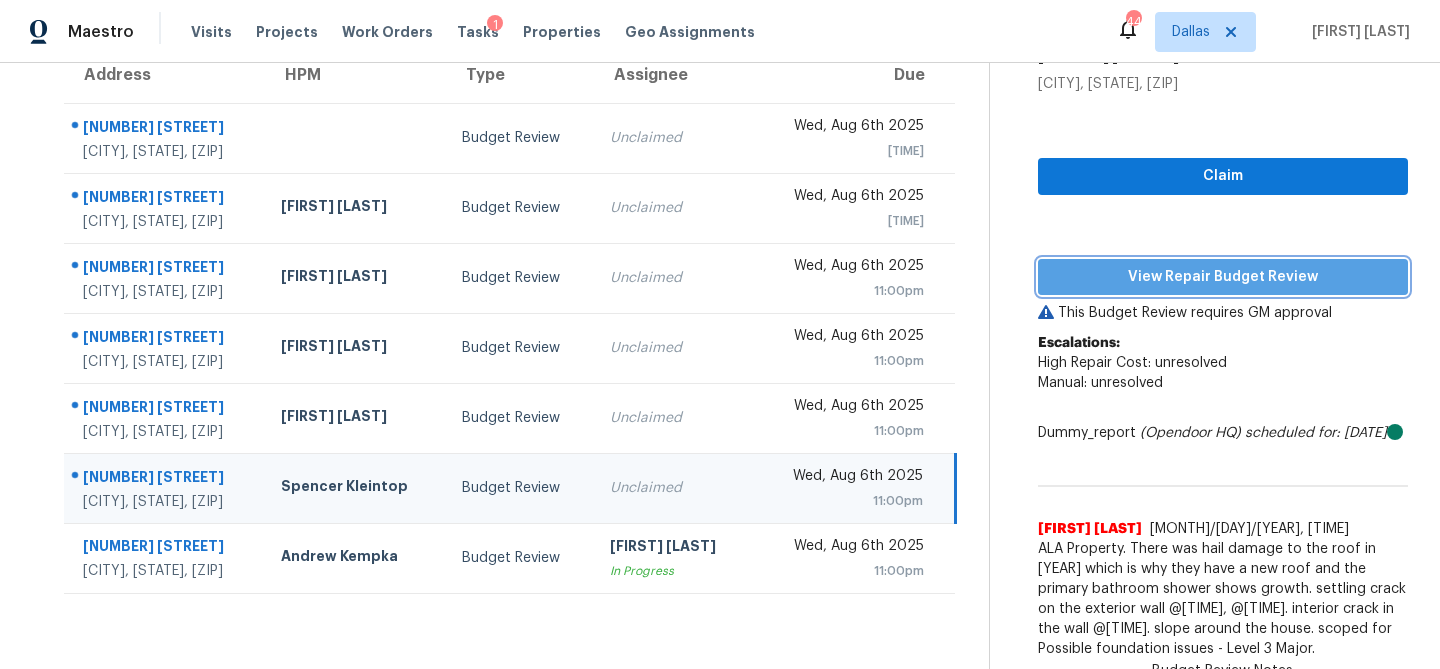 click on "View Repair Budget Review" at bounding box center [1223, 277] 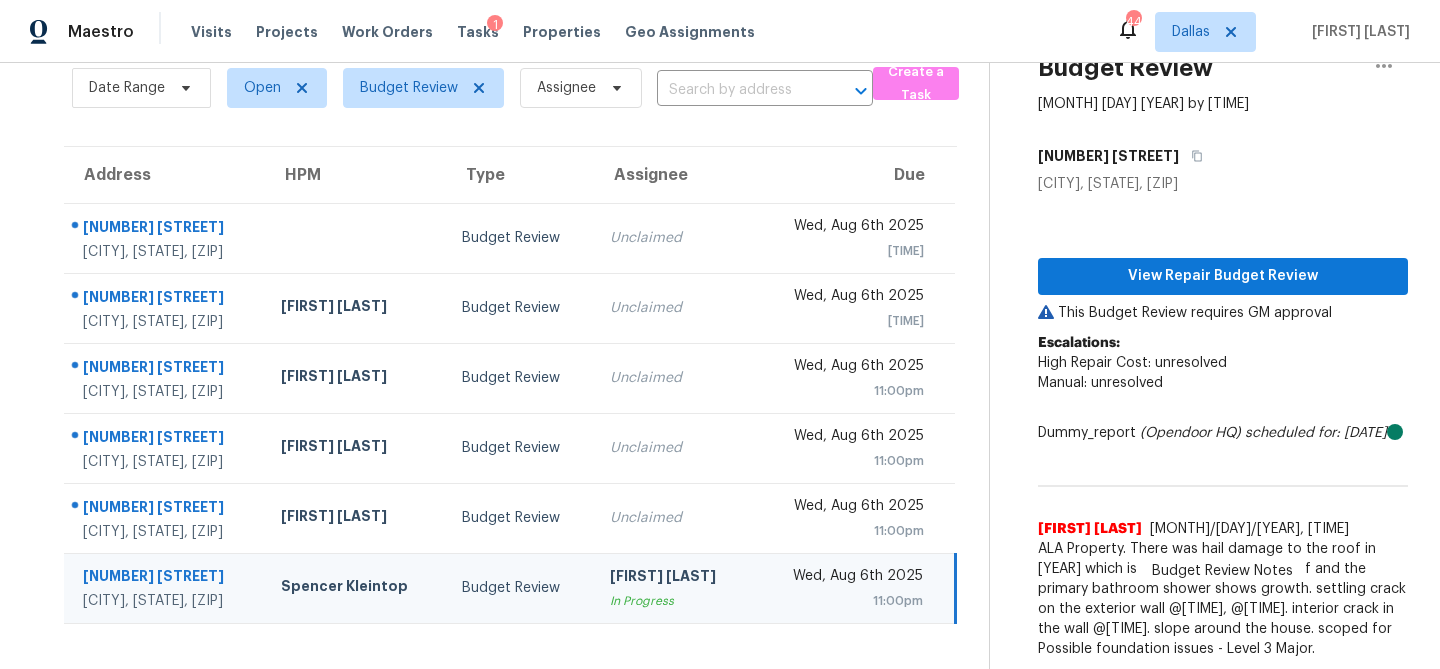 scroll, scrollTop: 105, scrollLeft: 0, axis: vertical 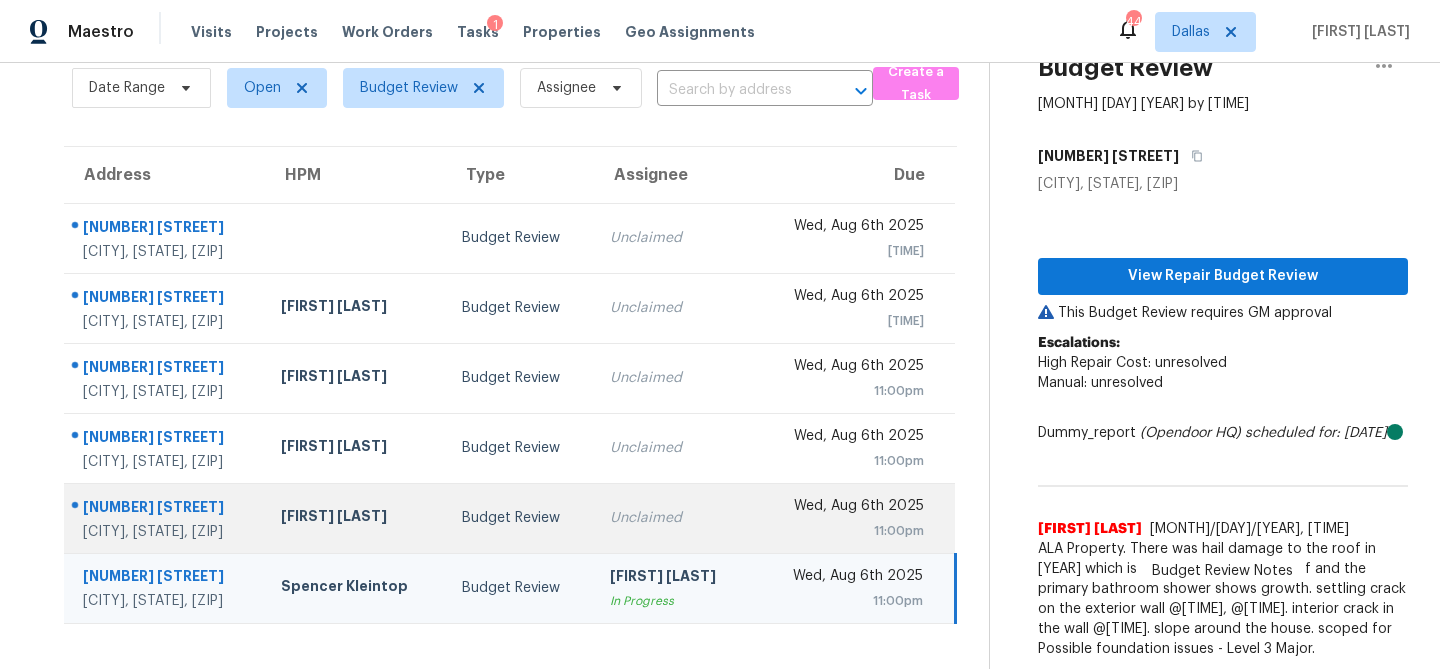 click on "Unclaimed" at bounding box center [672, 518] 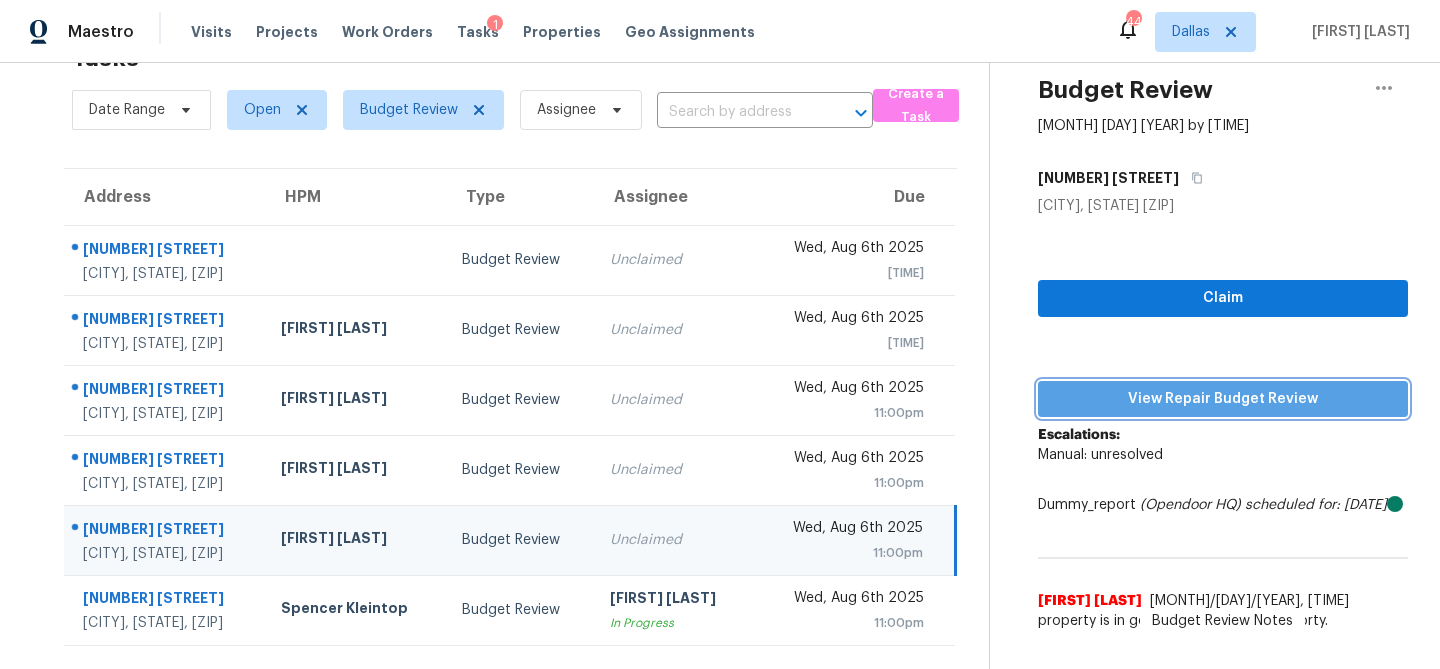 click on "View Repair Budget Review" at bounding box center (1223, 399) 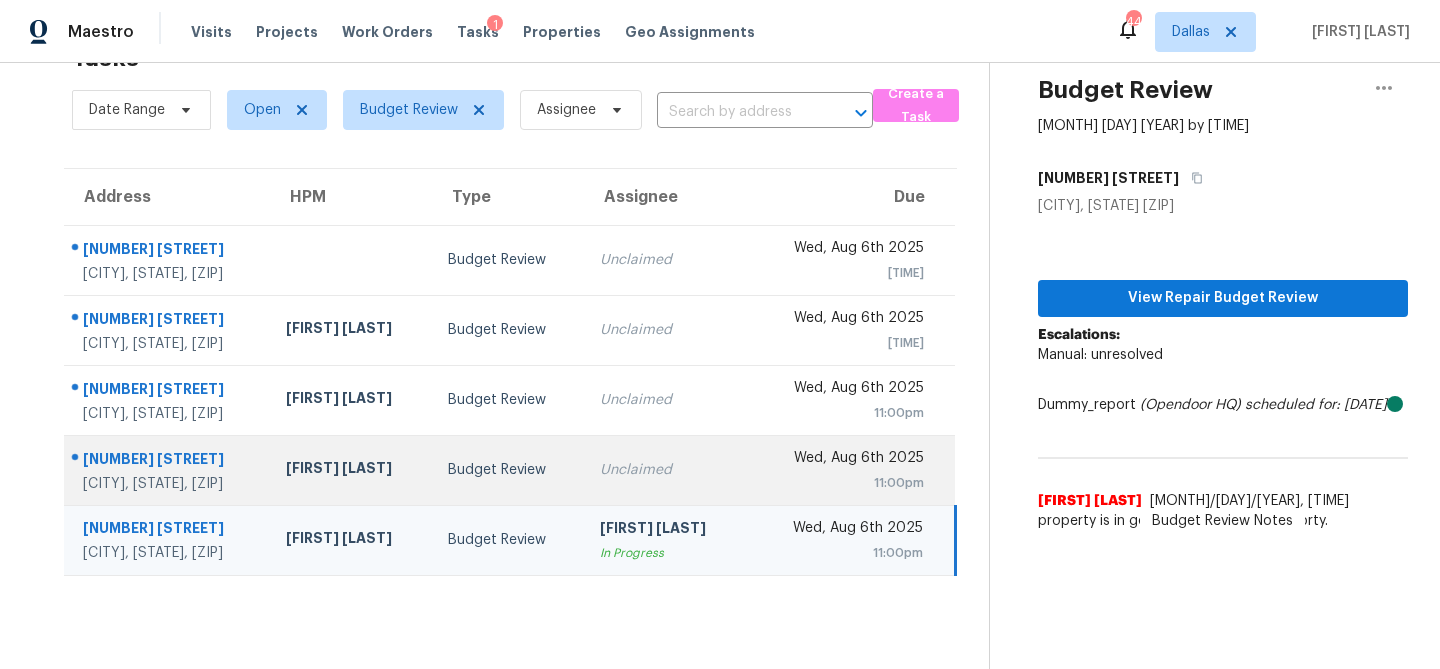click on "Budget Review" at bounding box center (508, 470) 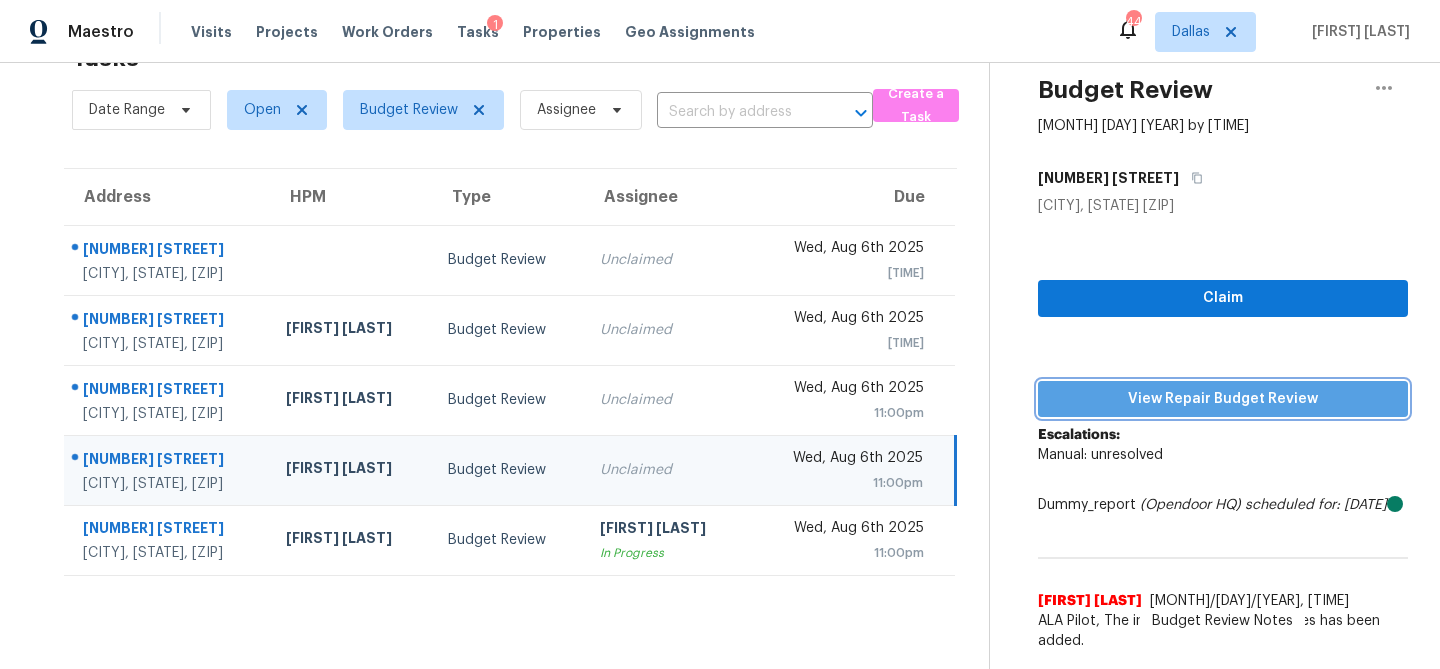 click on "View Repair Budget Review" at bounding box center [1223, 399] 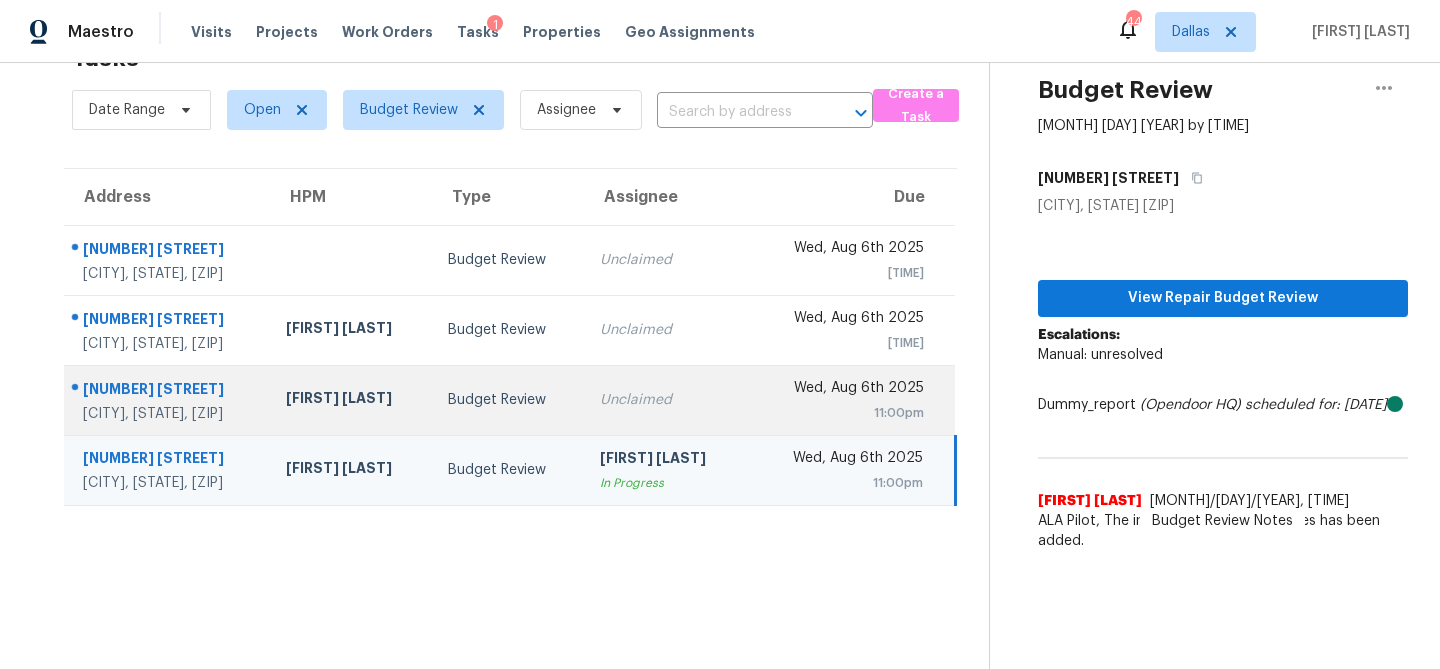 click on "Budget Review" at bounding box center (508, 400) 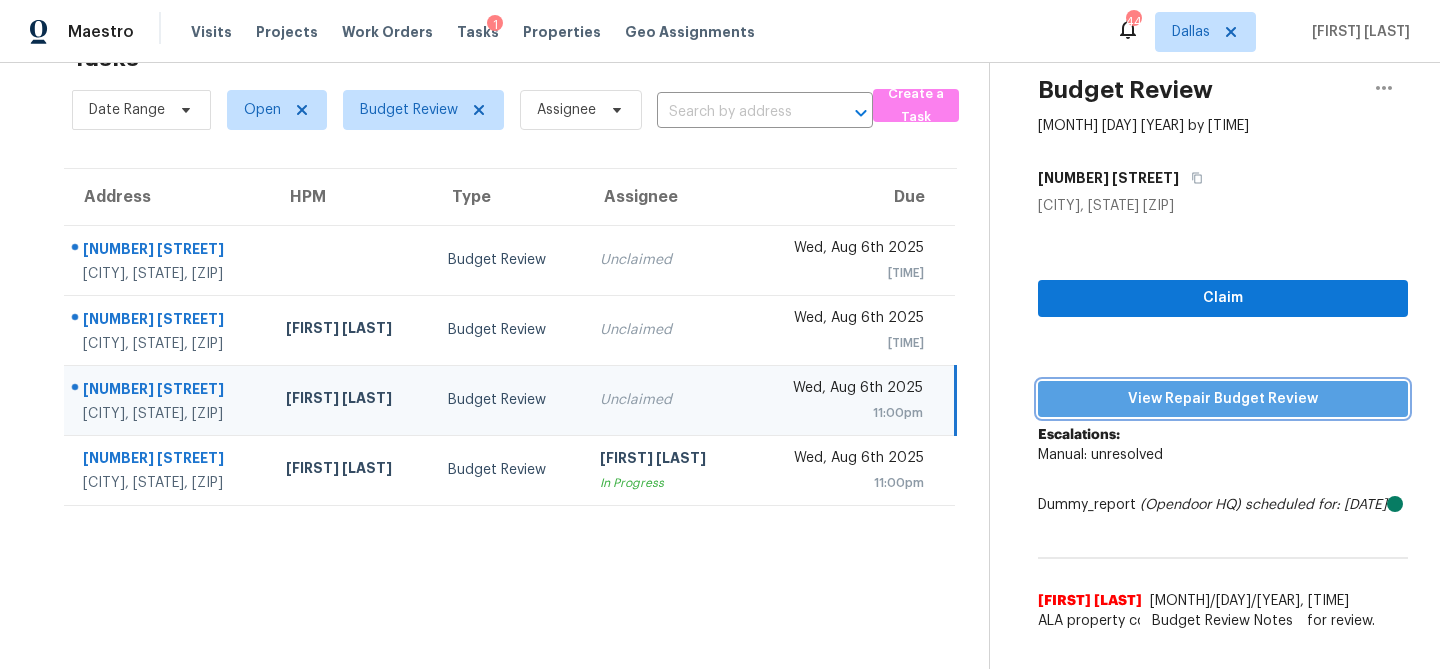click on "View Repair Budget Review" at bounding box center (1223, 399) 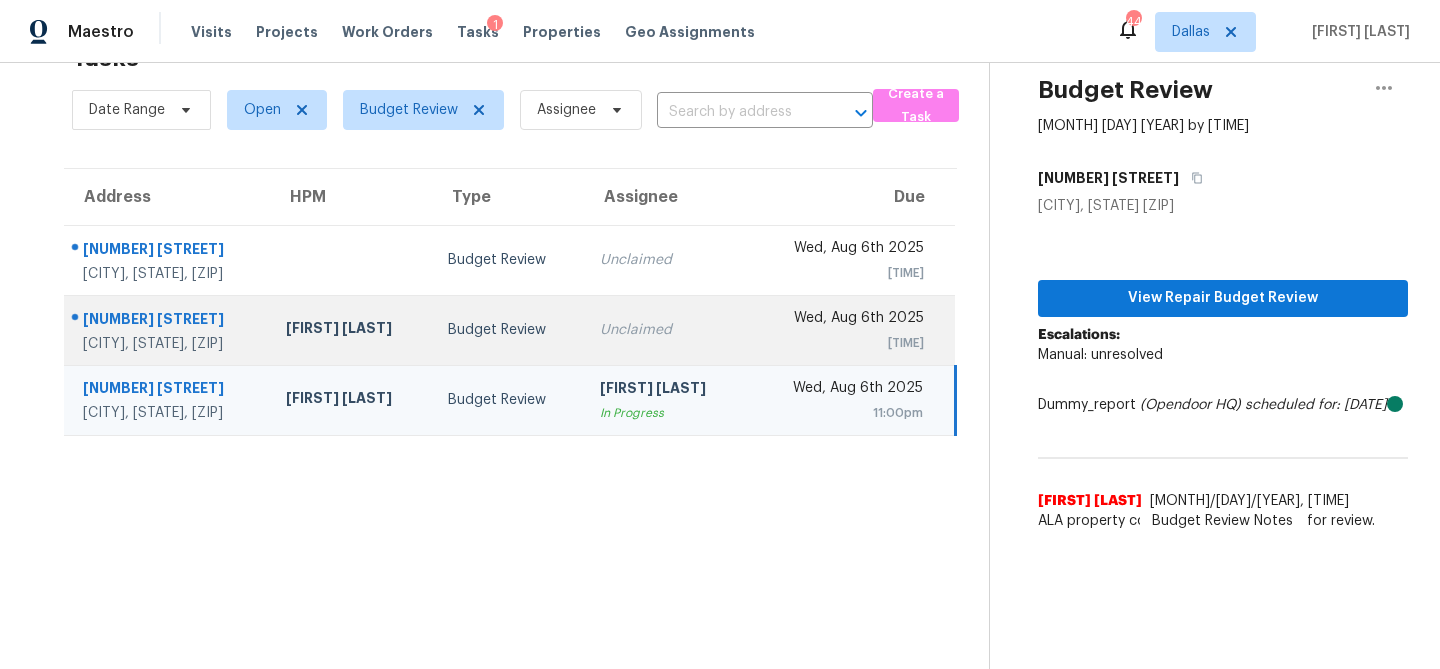 click on "Unclaimed" at bounding box center (665, 330) 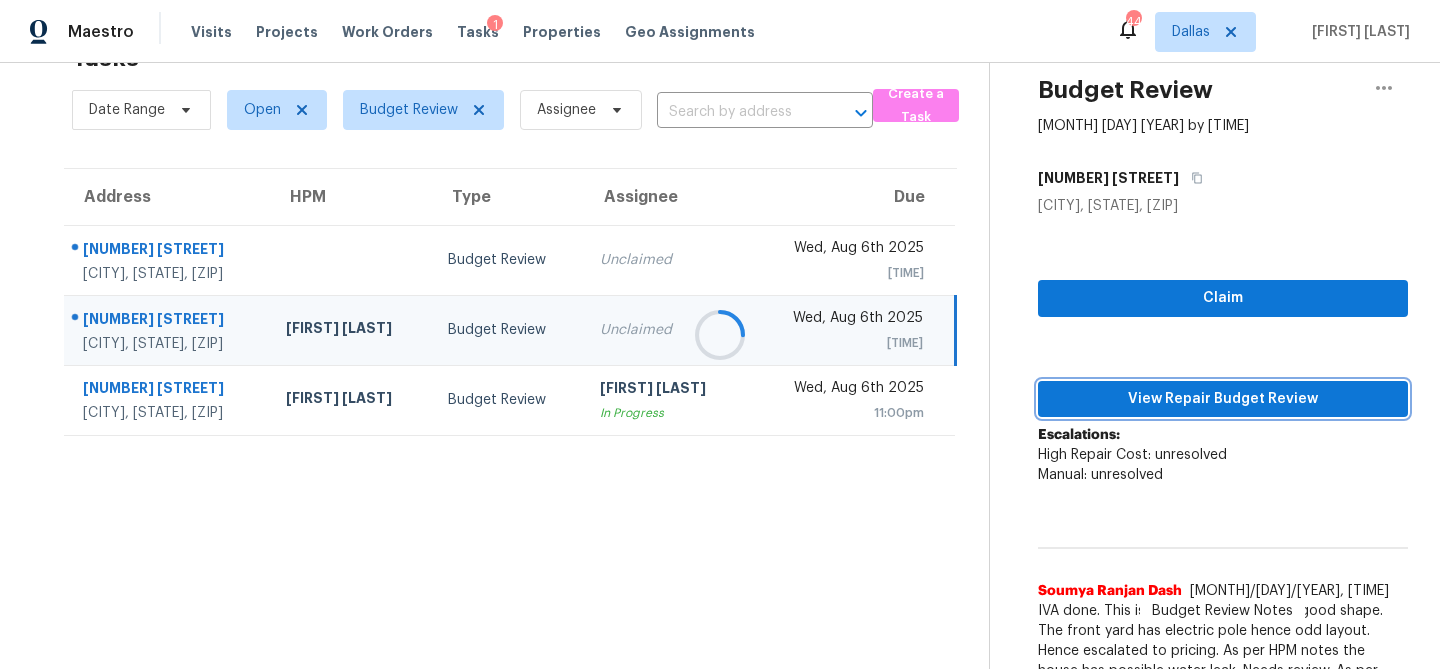 click on "View Repair Budget Review" at bounding box center (1223, 399) 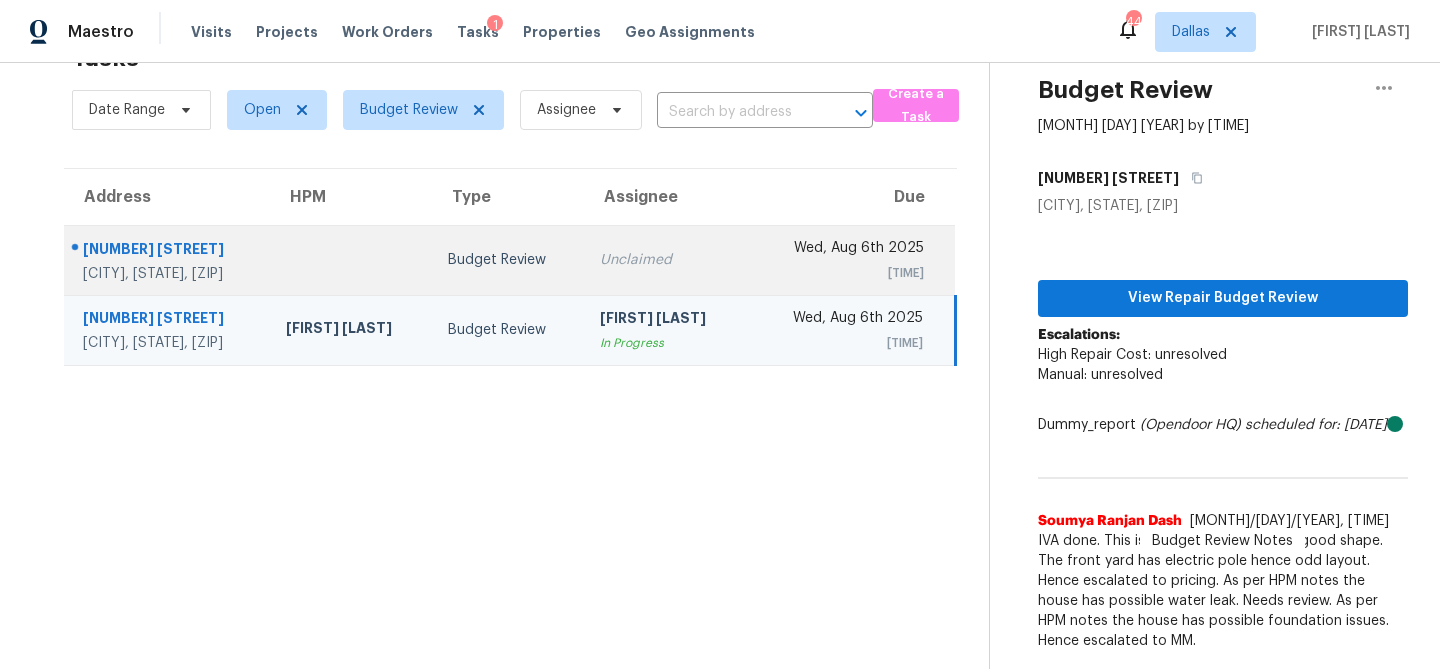 click on "Unclaimed" at bounding box center [665, 260] 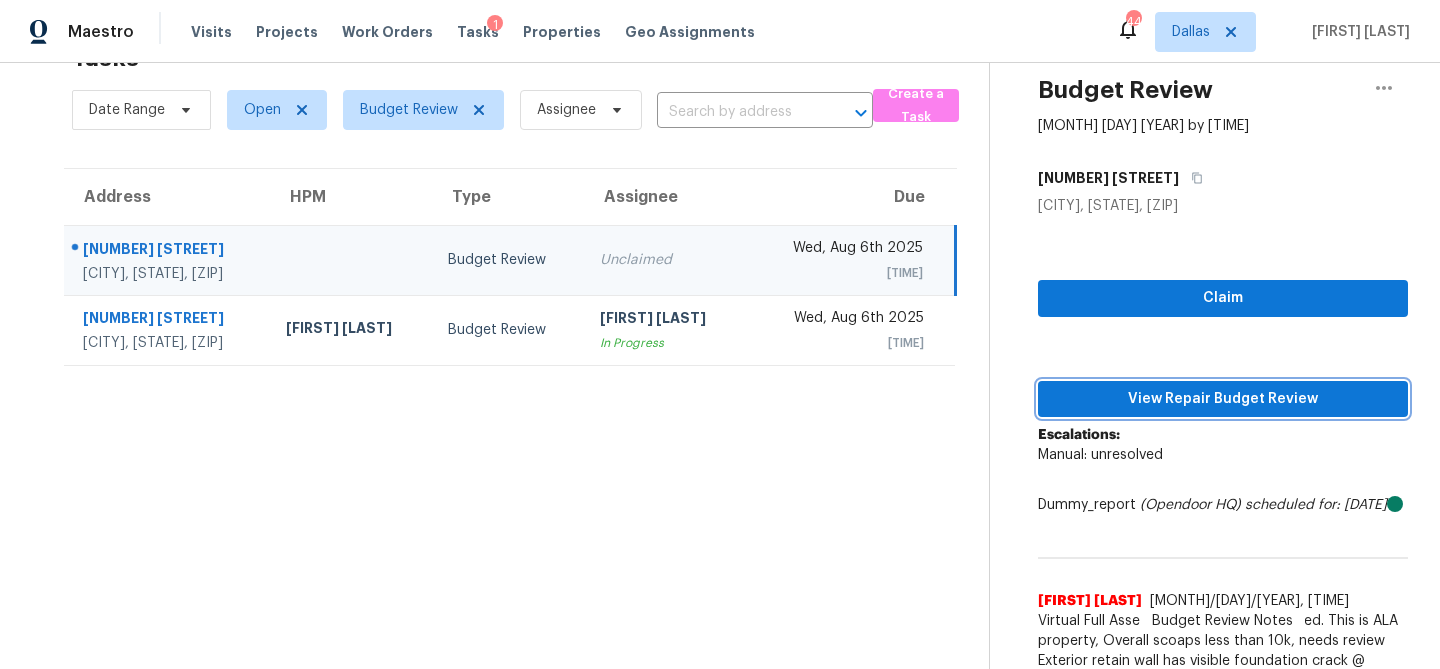 click on "View Repair Budget Review" at bounding box center [1223, 399] 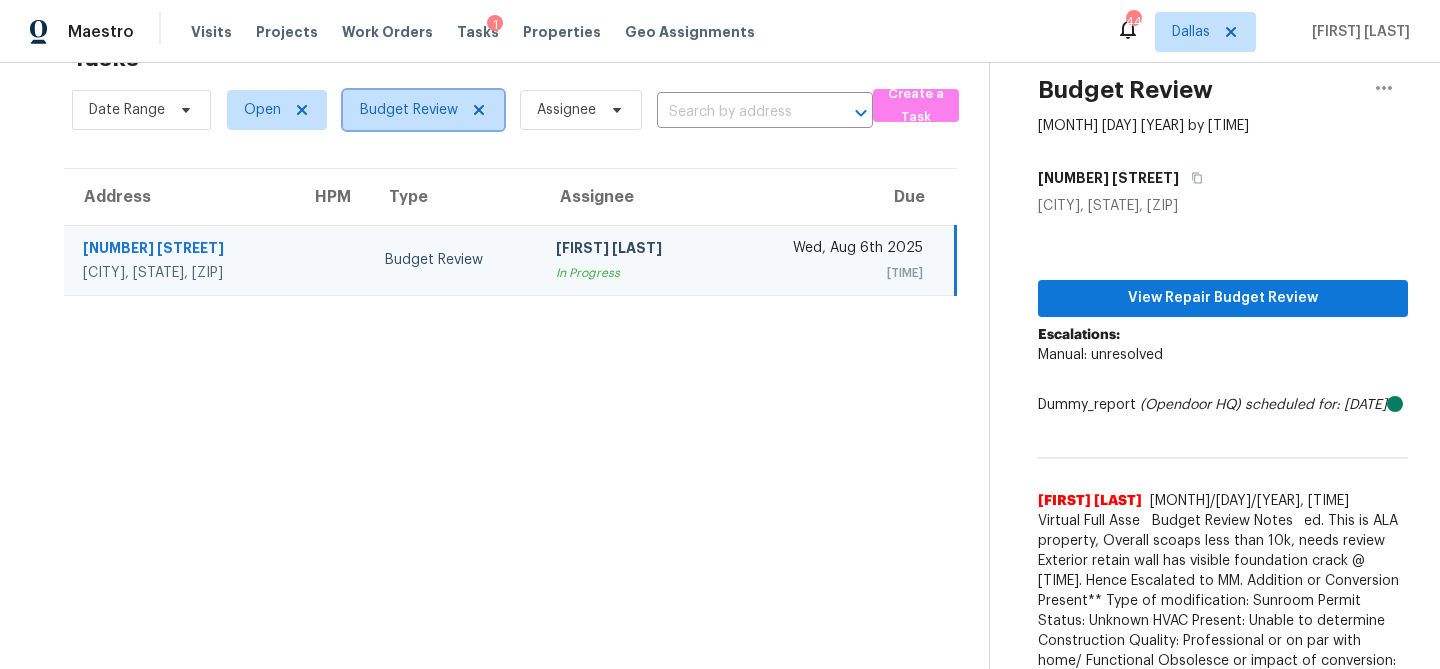 click on "Budget Review" at bounding box center (409, 110) 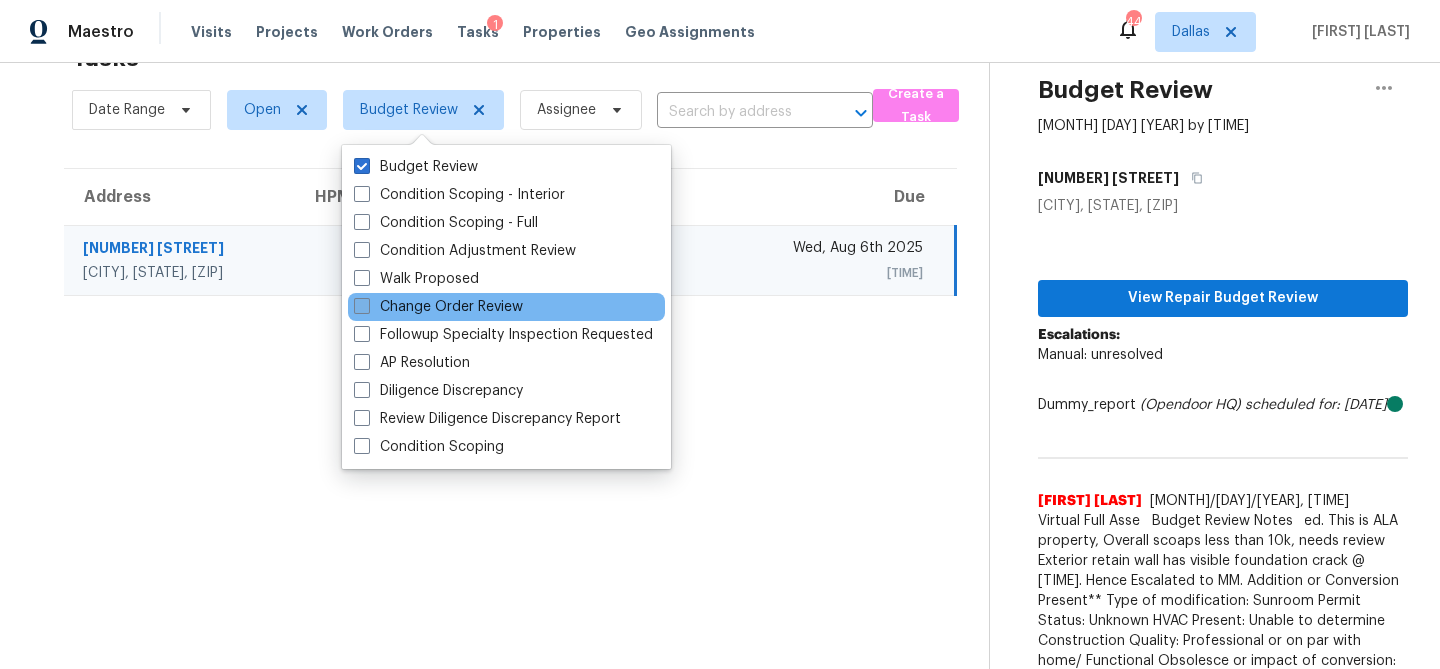 click on "Change Order Review" at bounding box center [438, 307] 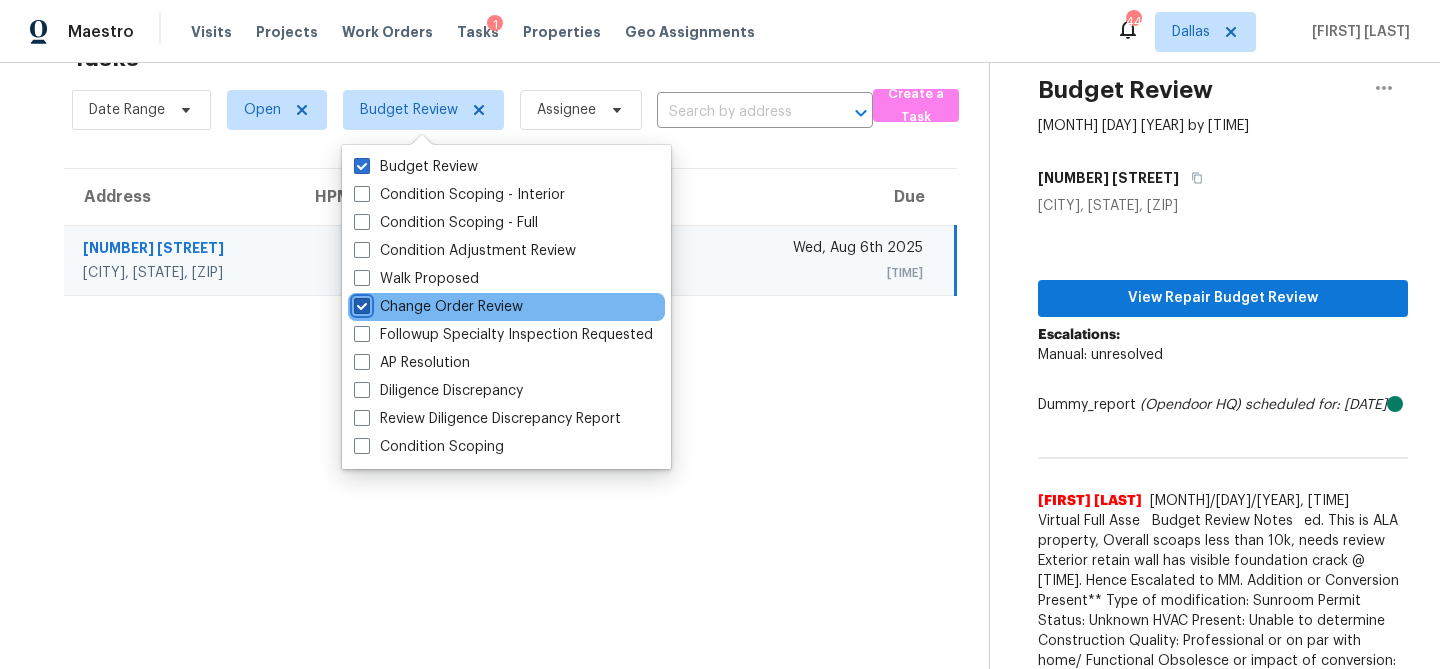 checkbox on "true" 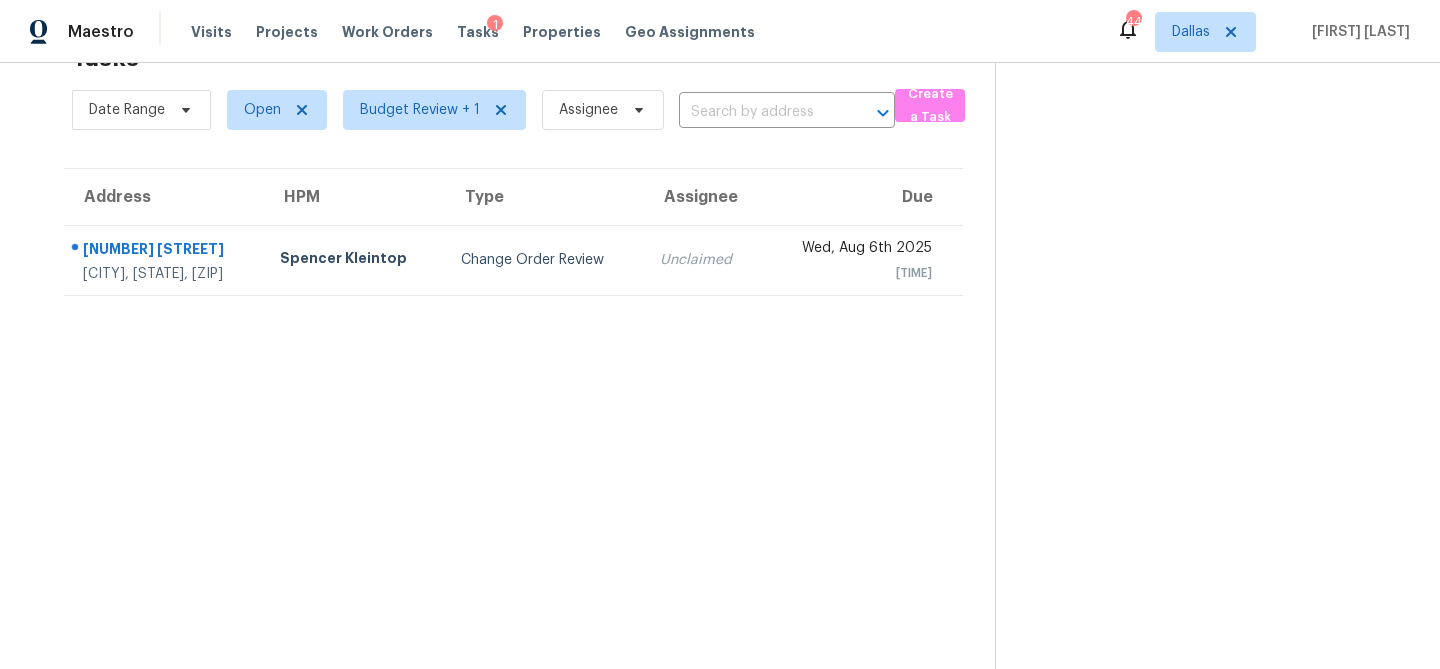 click on "Tasks 1  Results Date Range Open Budget Review + 1 Assignee ​ Create a Task Address HPM Type Assignee Due 10920 Fandor St   [CITY], [STATE], [ZIP] Spencer Kleintop Change Order Review Unclaimed Wed, [MONTH] [DAY] [YEAR] [TIME]" at bounding box center [513, 350] 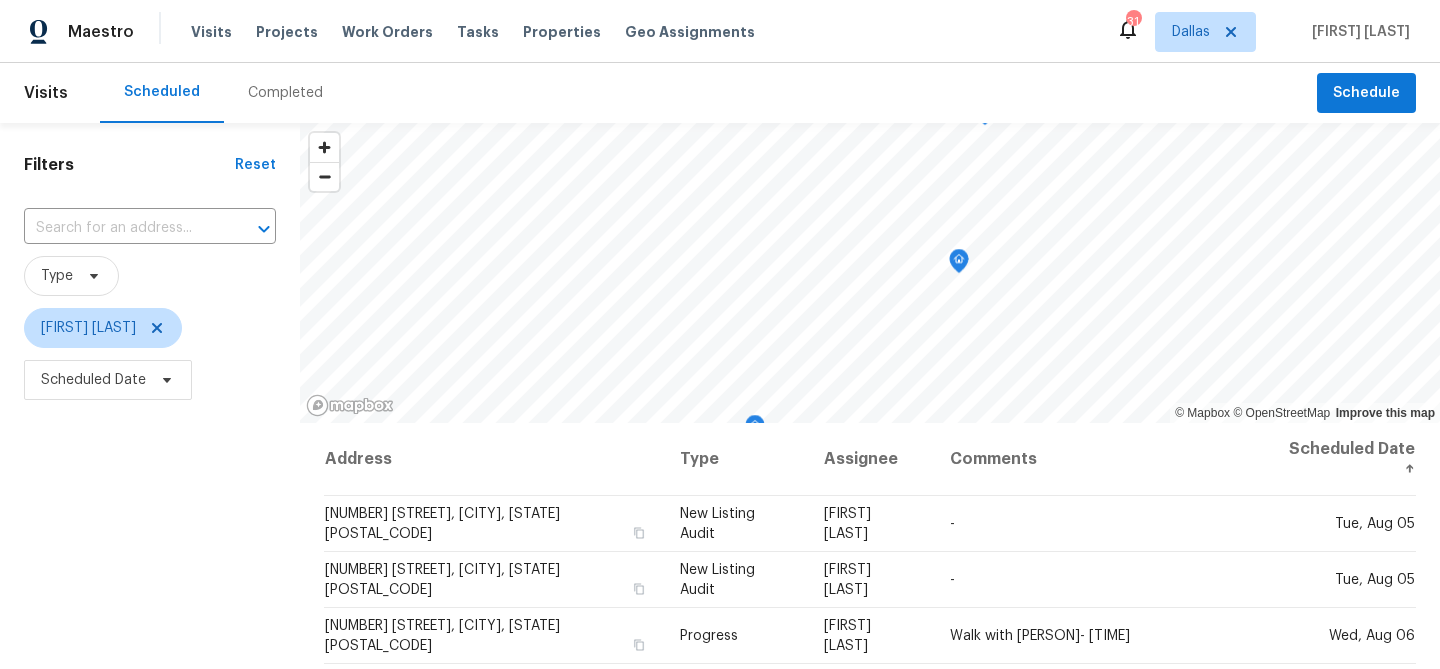 scroll, scrollTop: 0, scrollLeft: 0, axis: both 